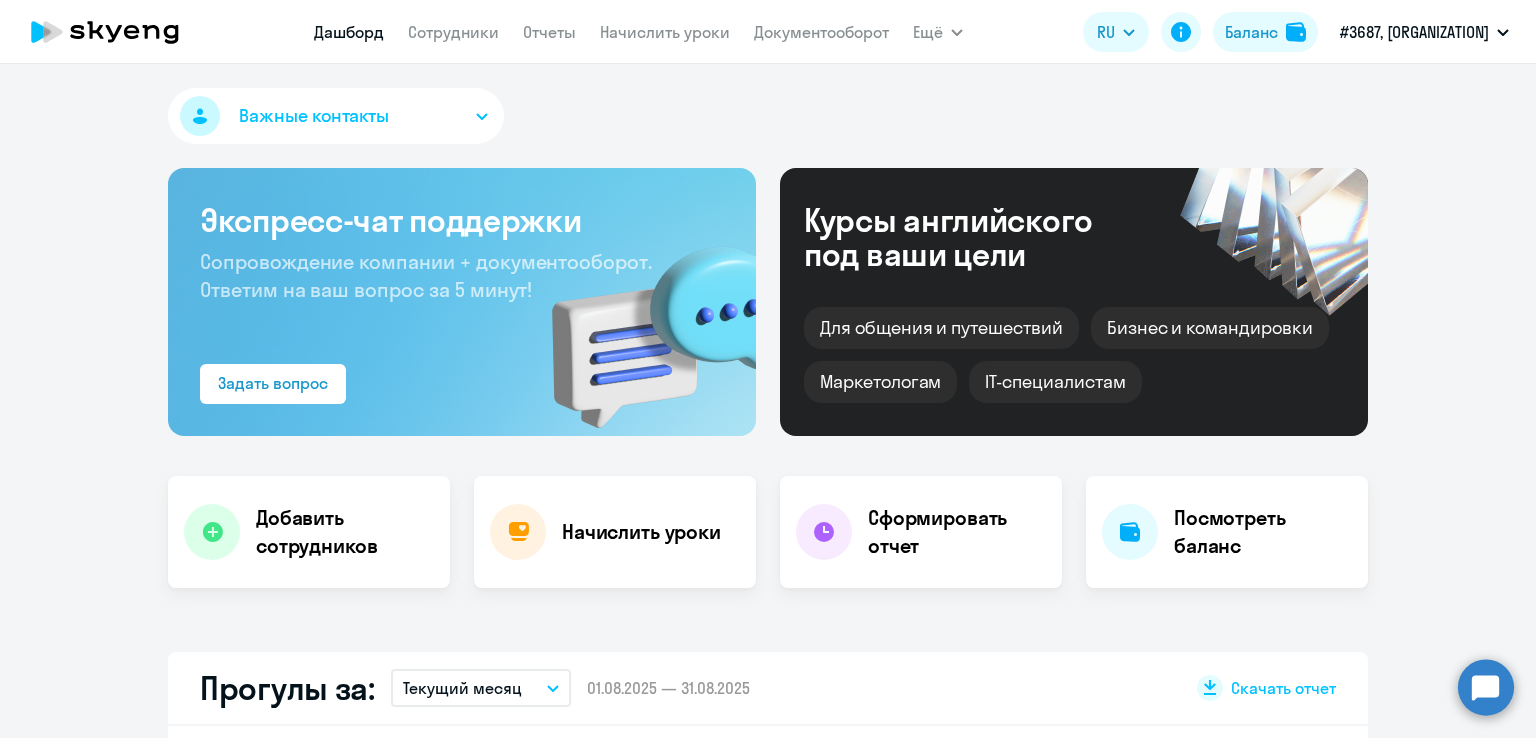 scroll, scrollTop: 0, scrollLeft: 0, axis: both 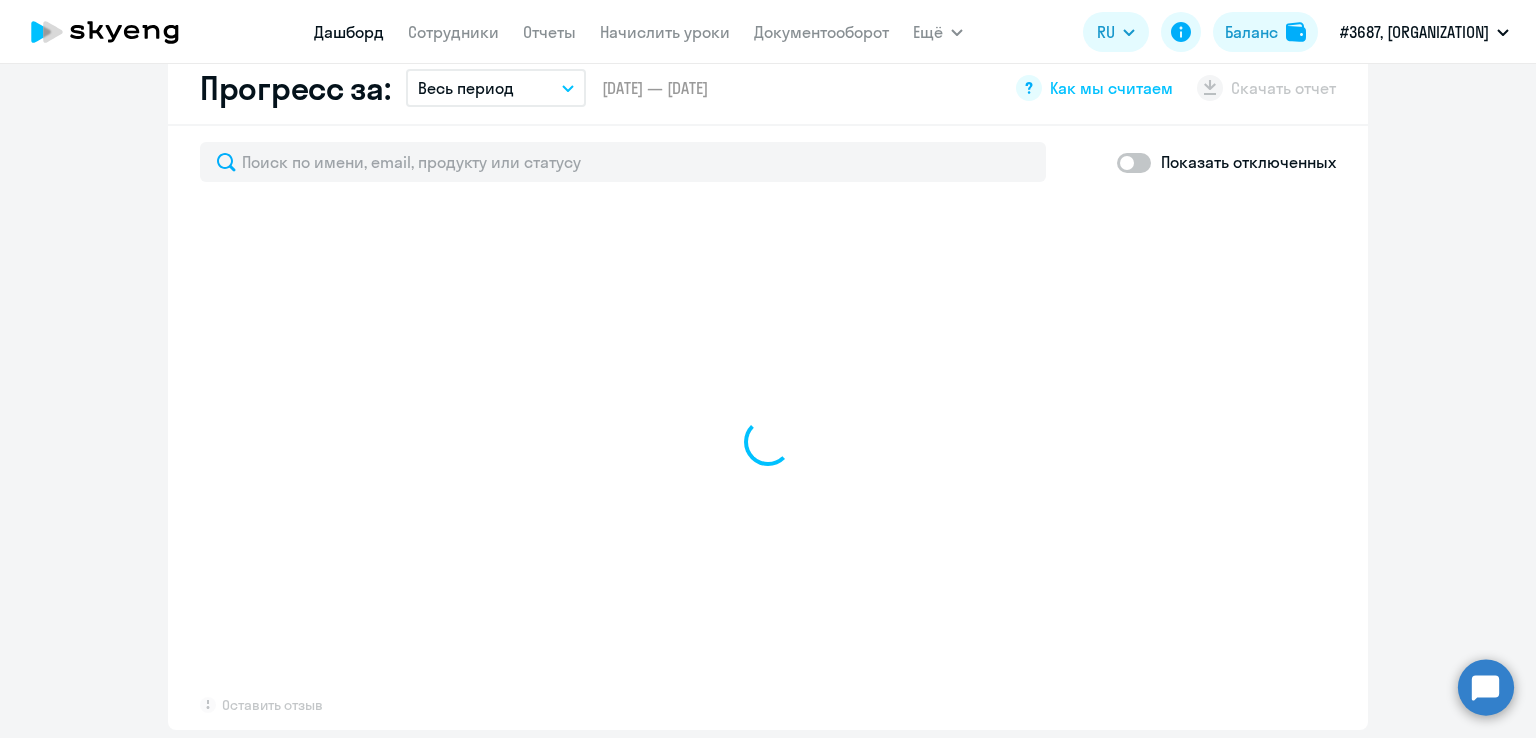select on "30" 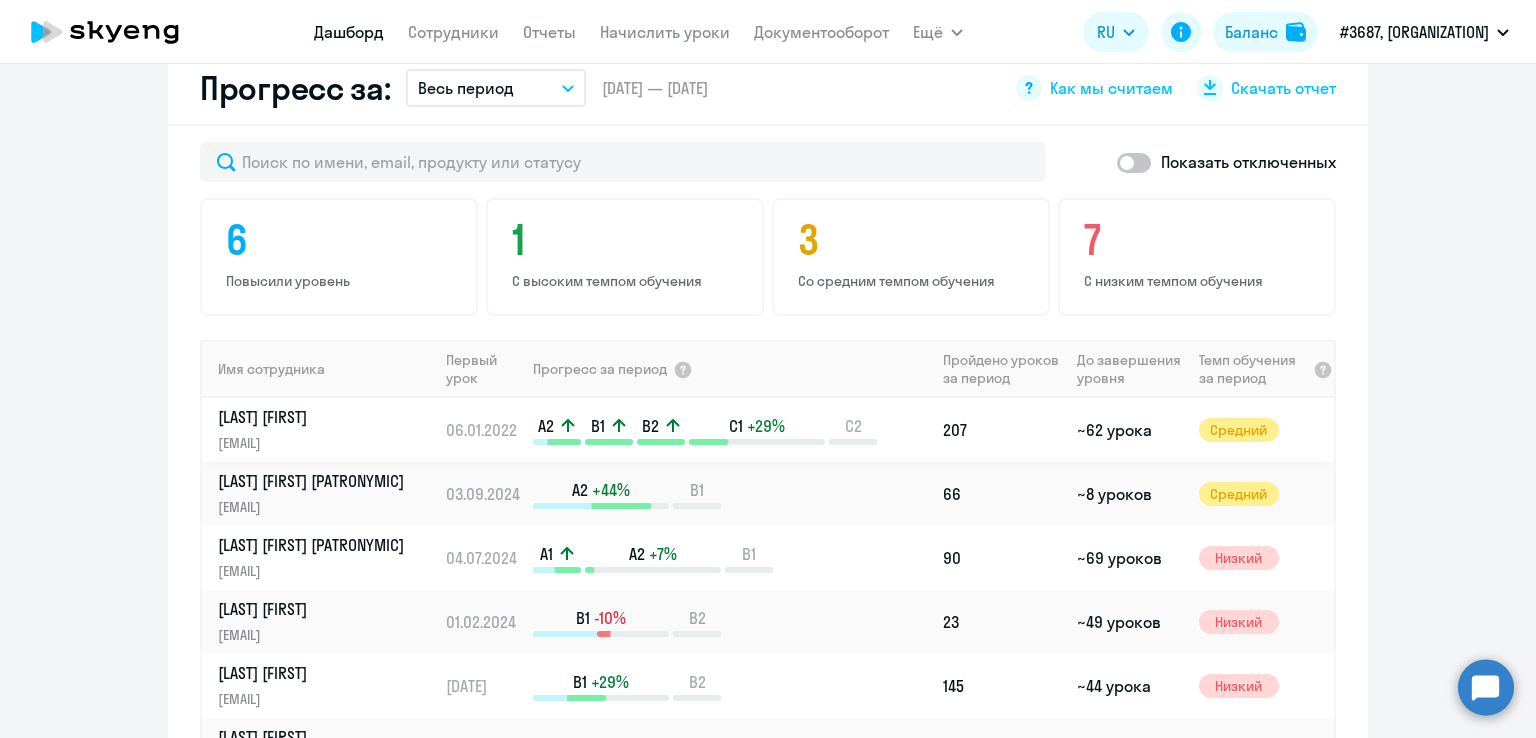 click on "Артимович Андрей" 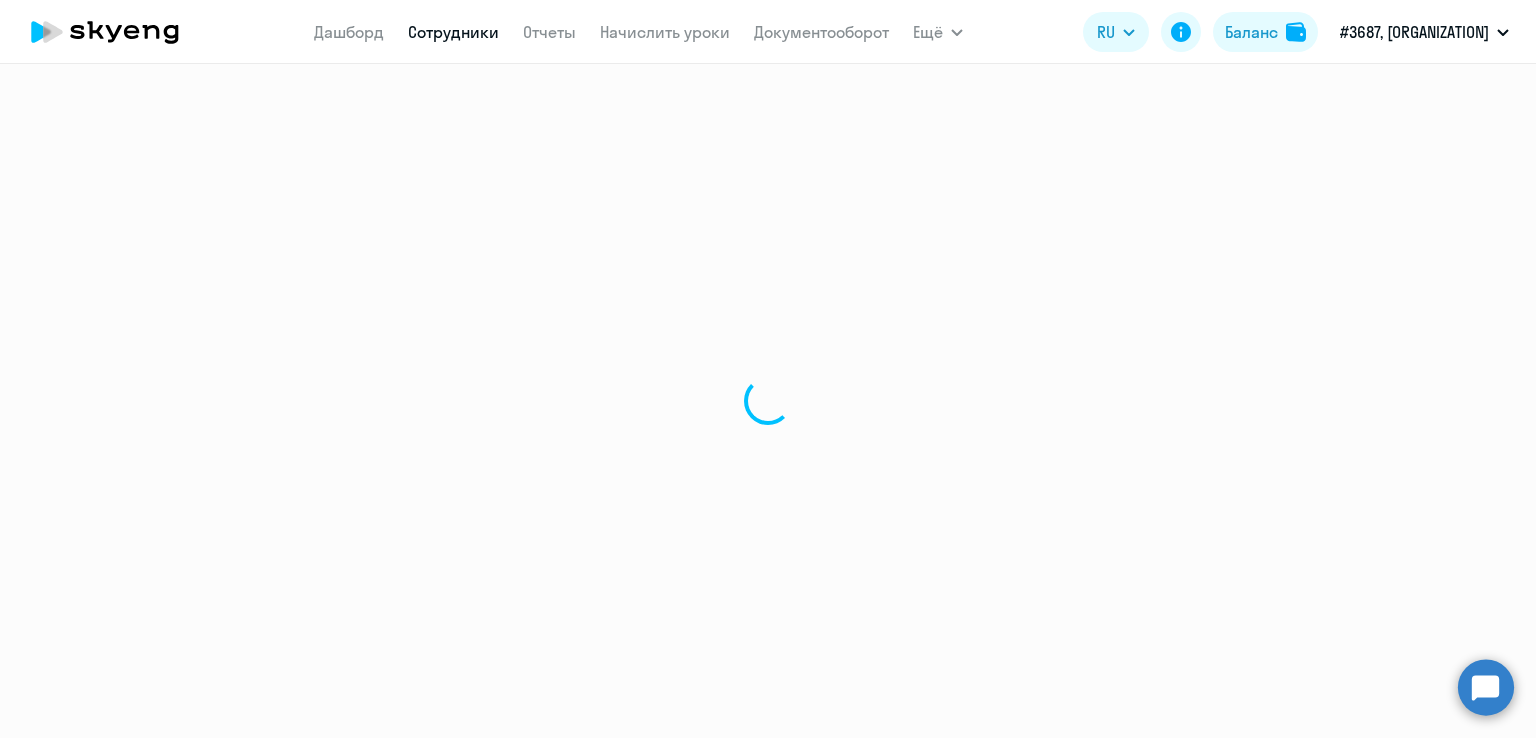 scroll, scrollTop: 0, scrollLeft: 0, axis: both 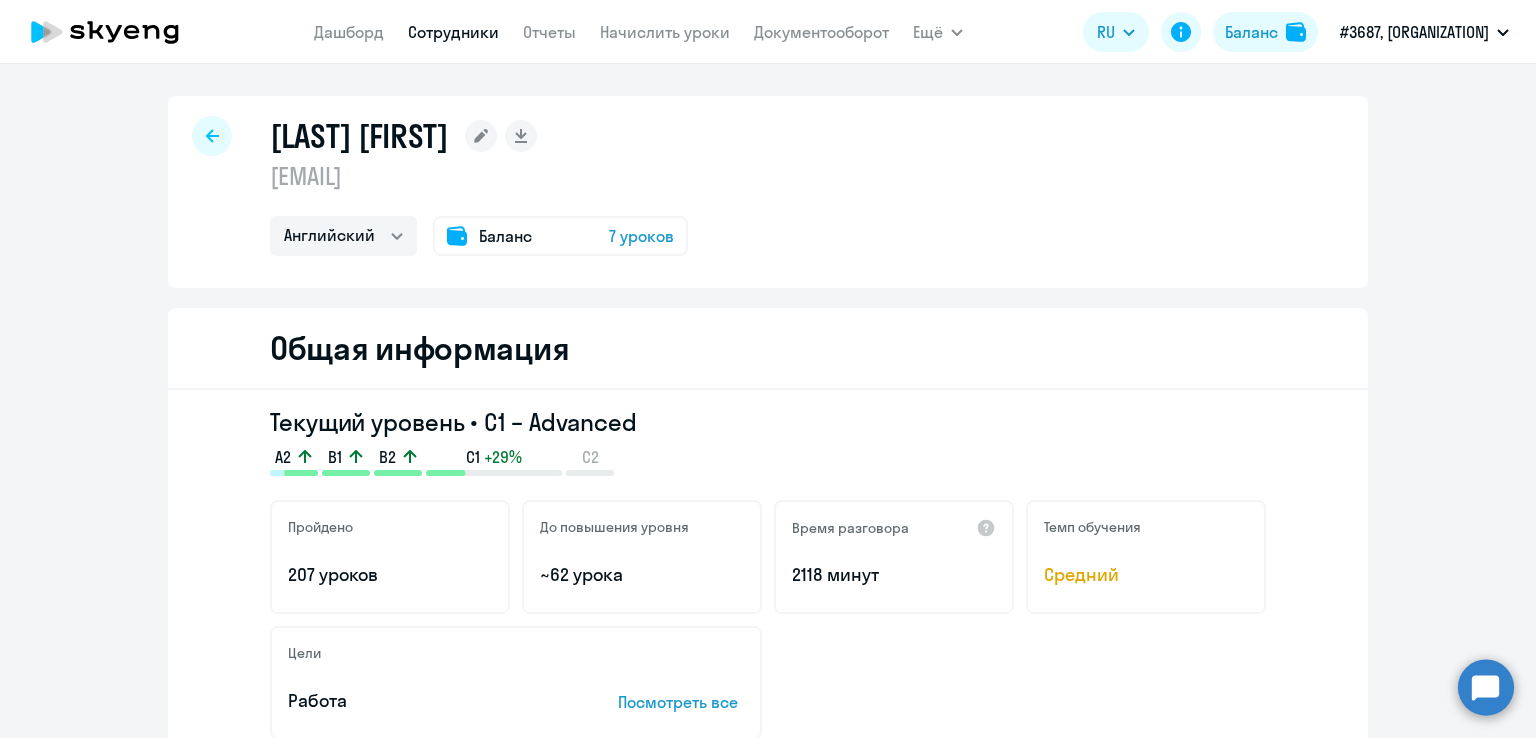 click 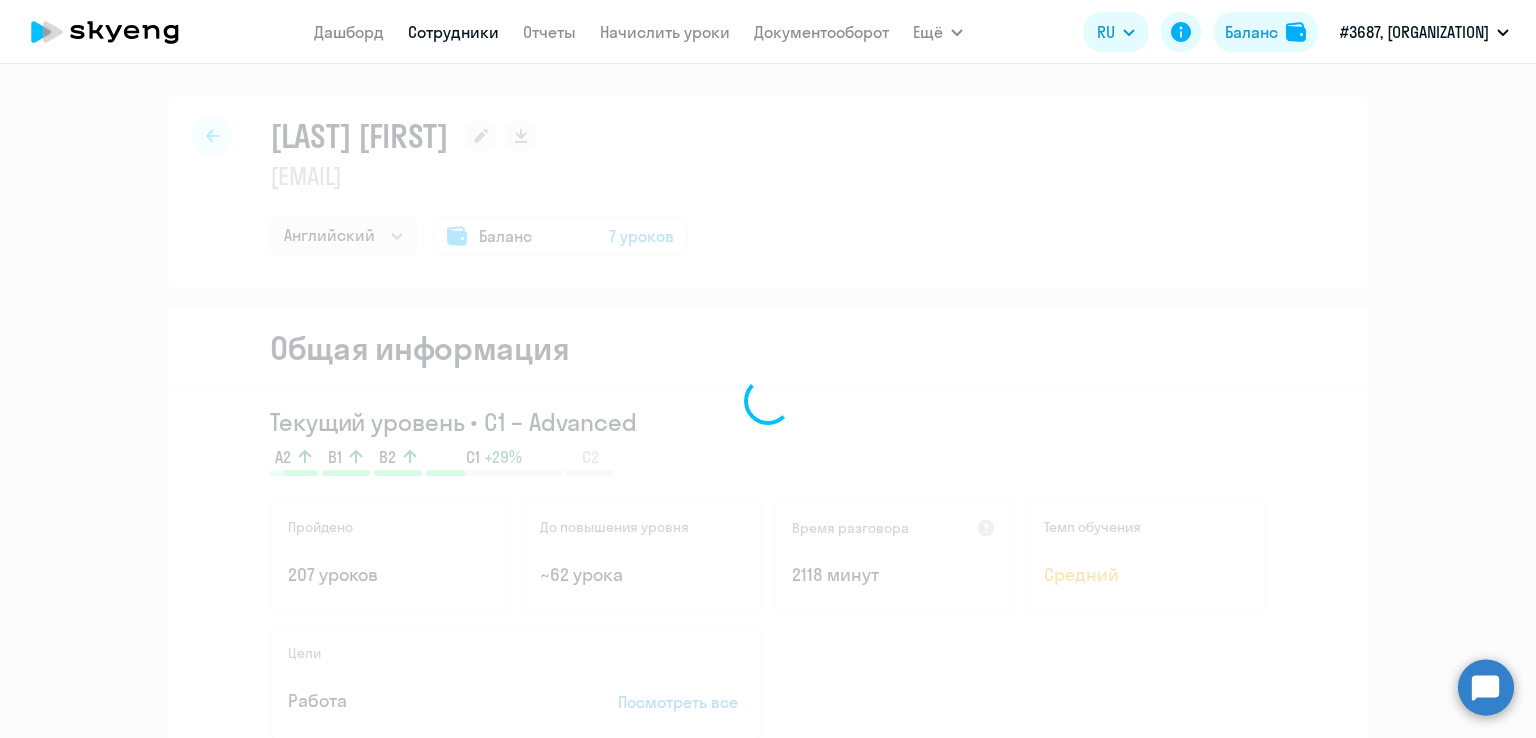 select on "english" 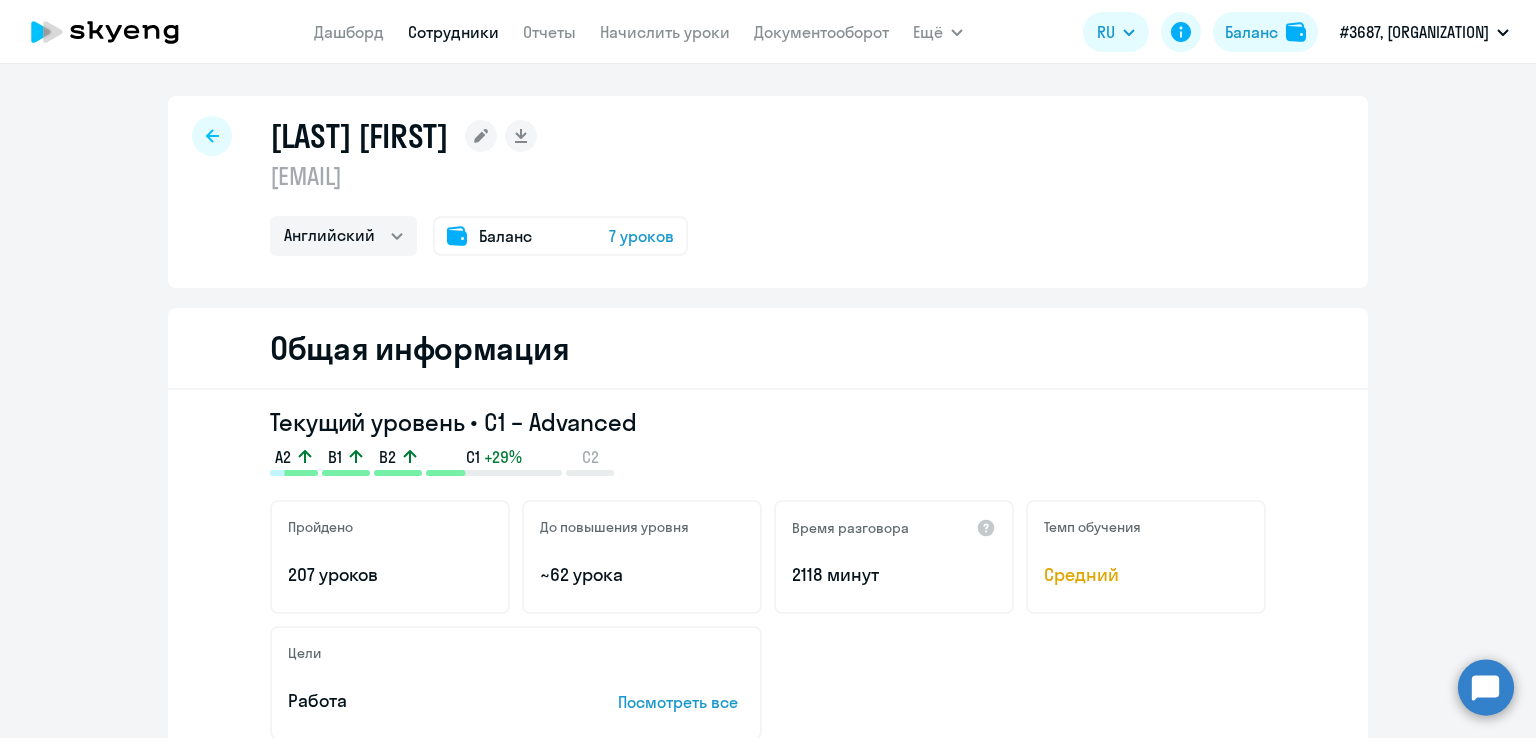 click 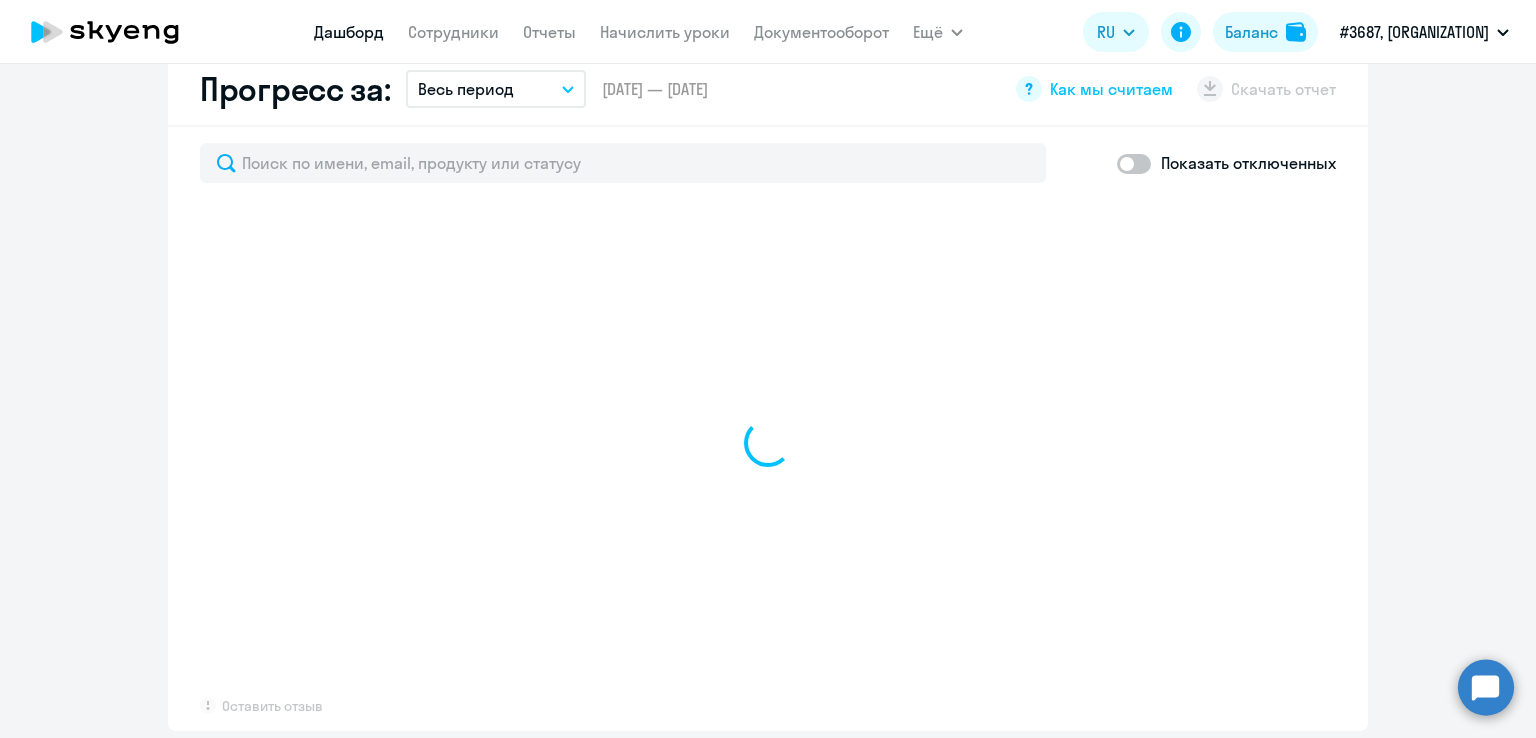 scroll, scrollTop: 1200, scrollLeft: 0, axis: vertical 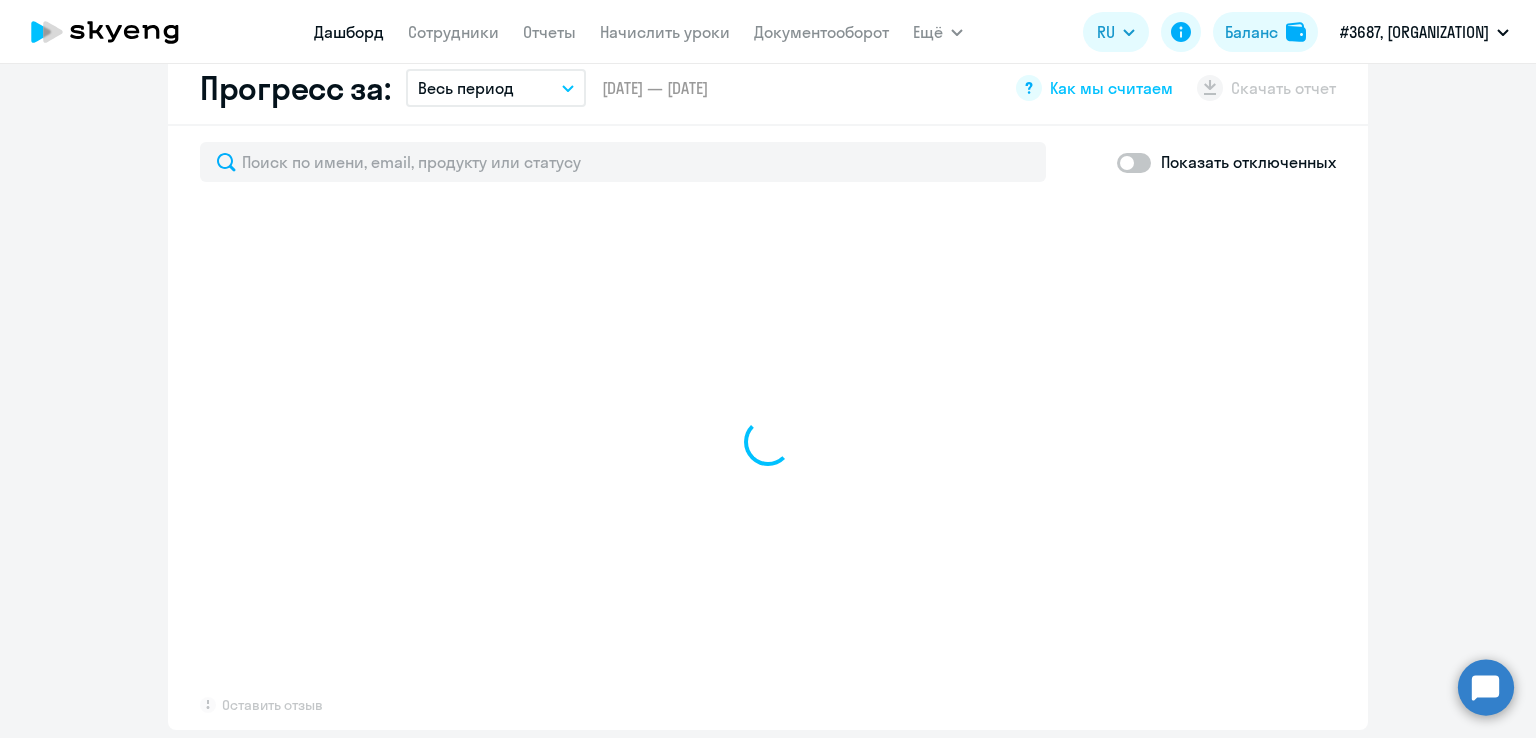 select on "30" 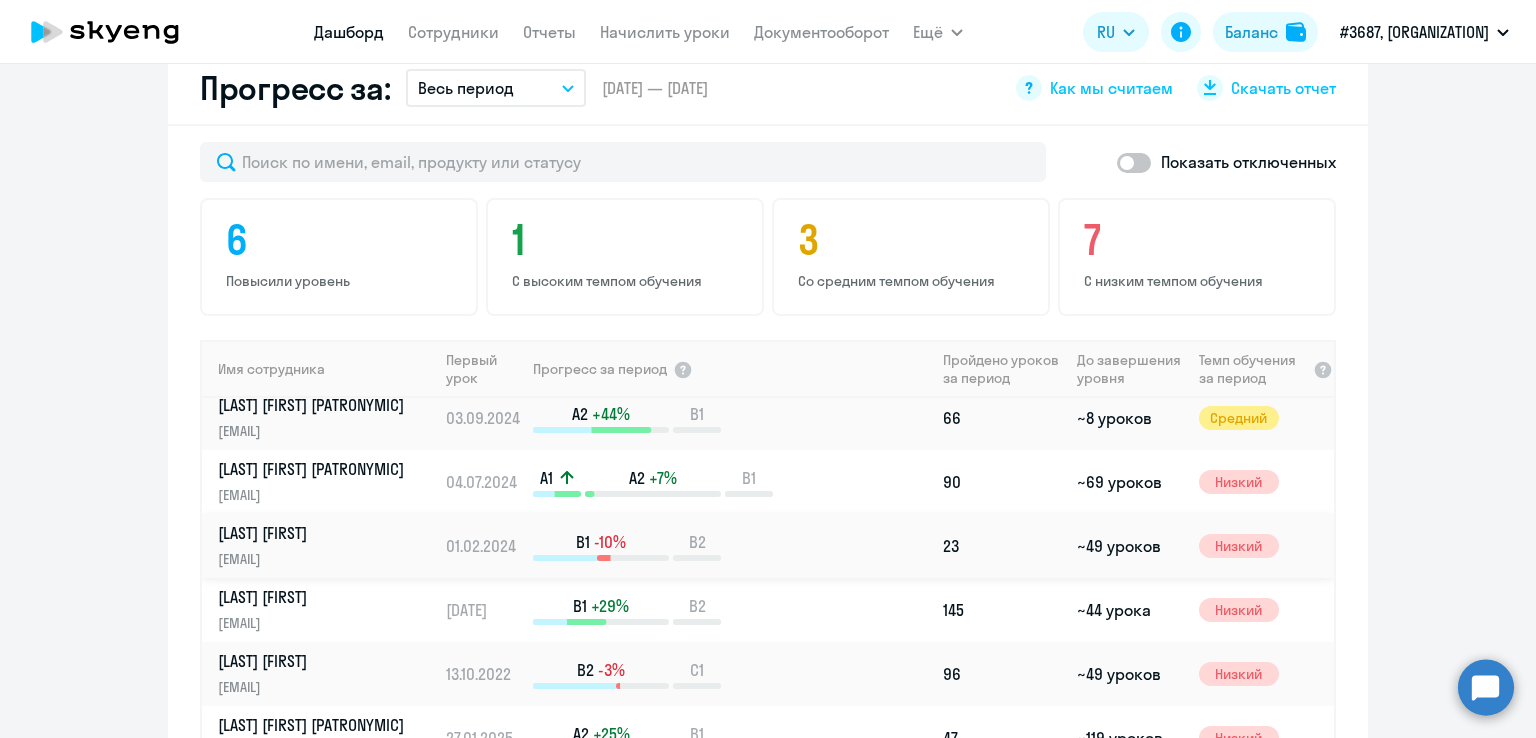 scroll, scrollTop: 0, scrollLeft: 0, axis: both 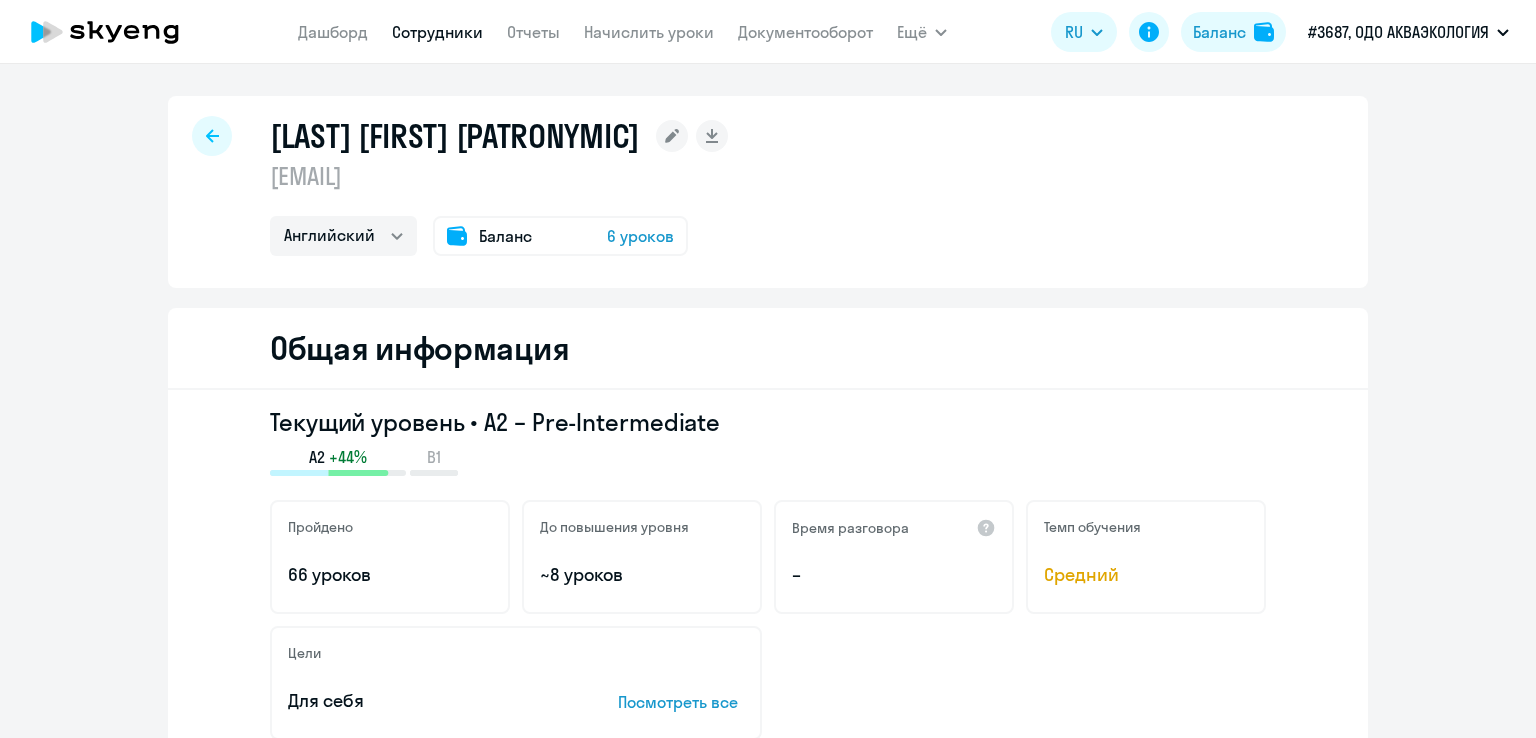 select on "english" 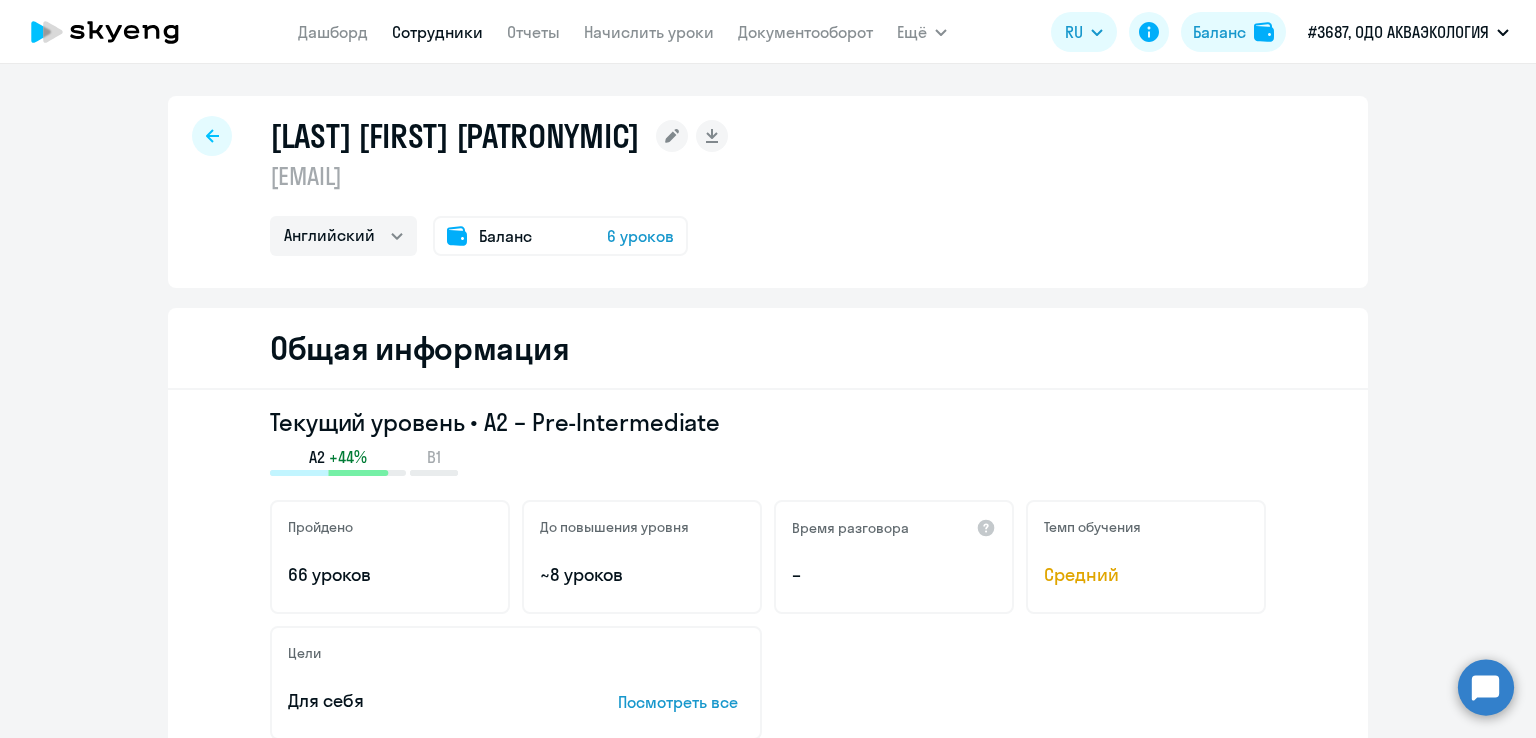 scroll, scrollTop: 0, scrollLeft: 0, axis: both 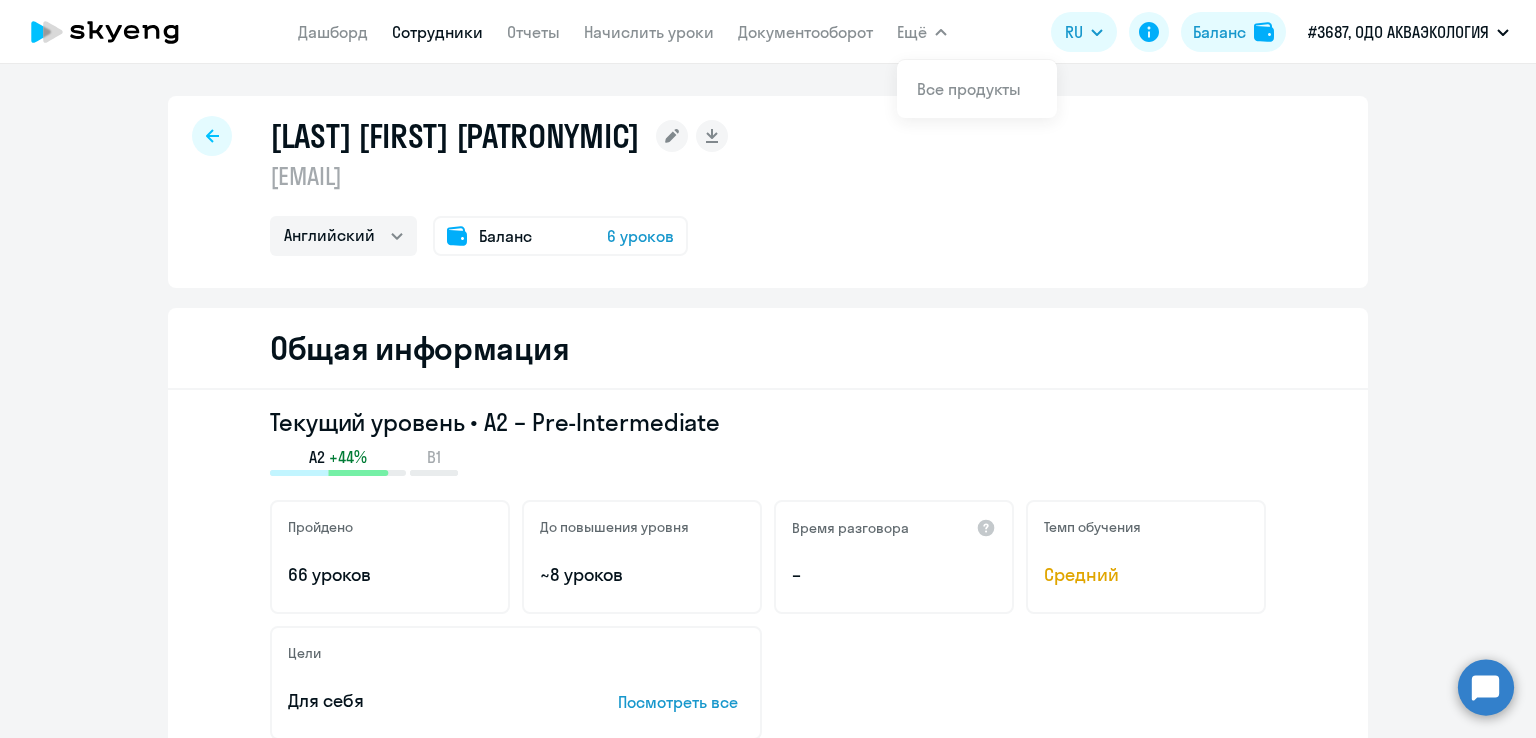 click 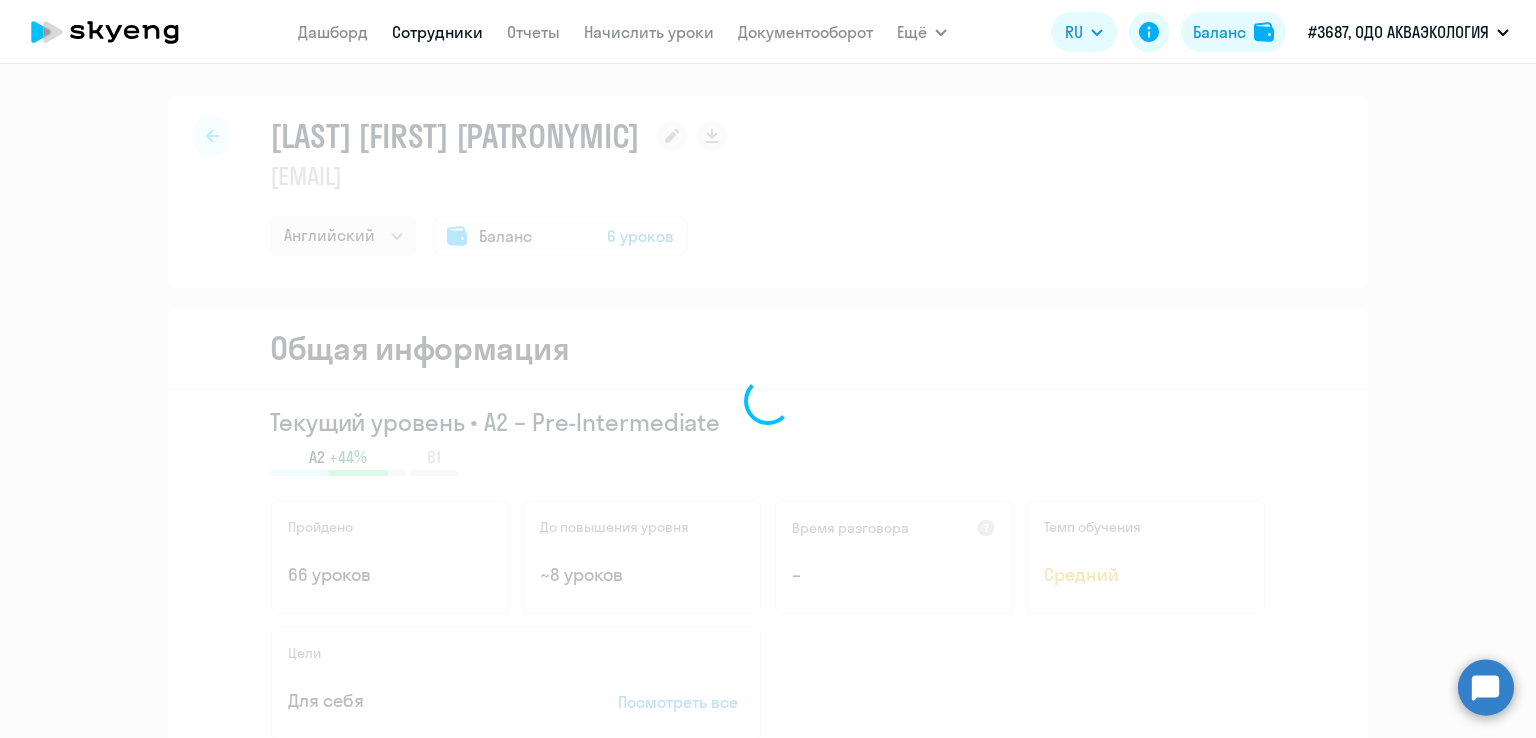 select on "english" 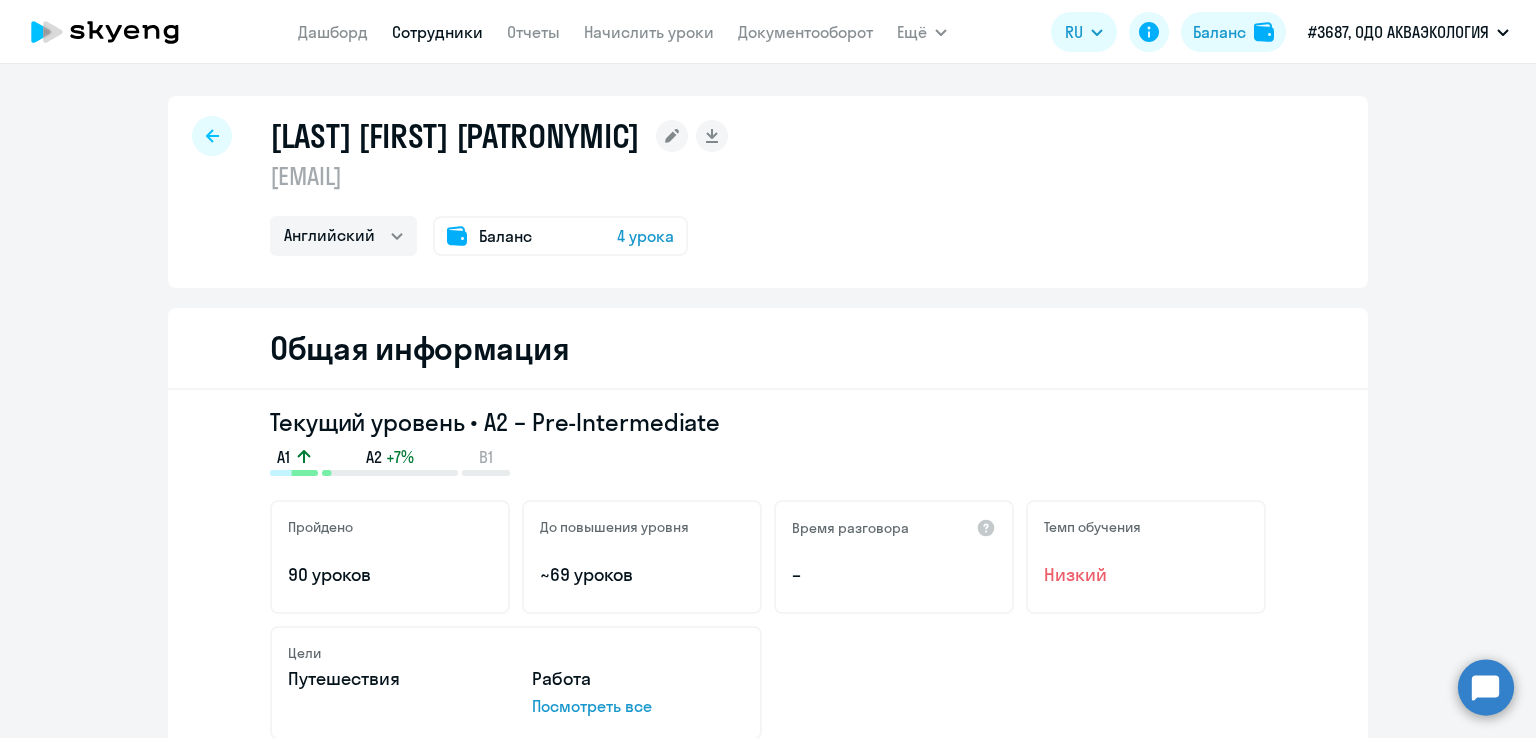 select on "english" 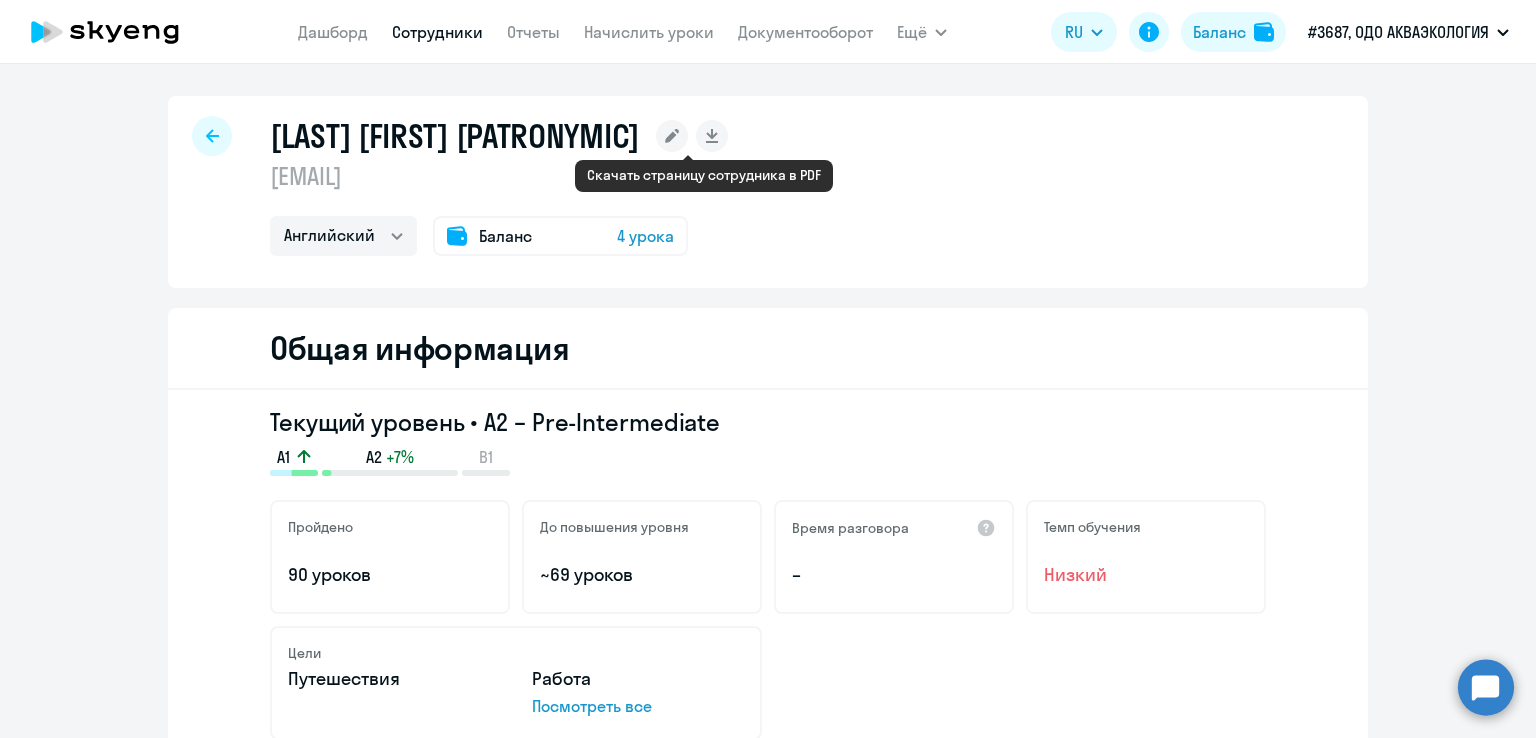 click 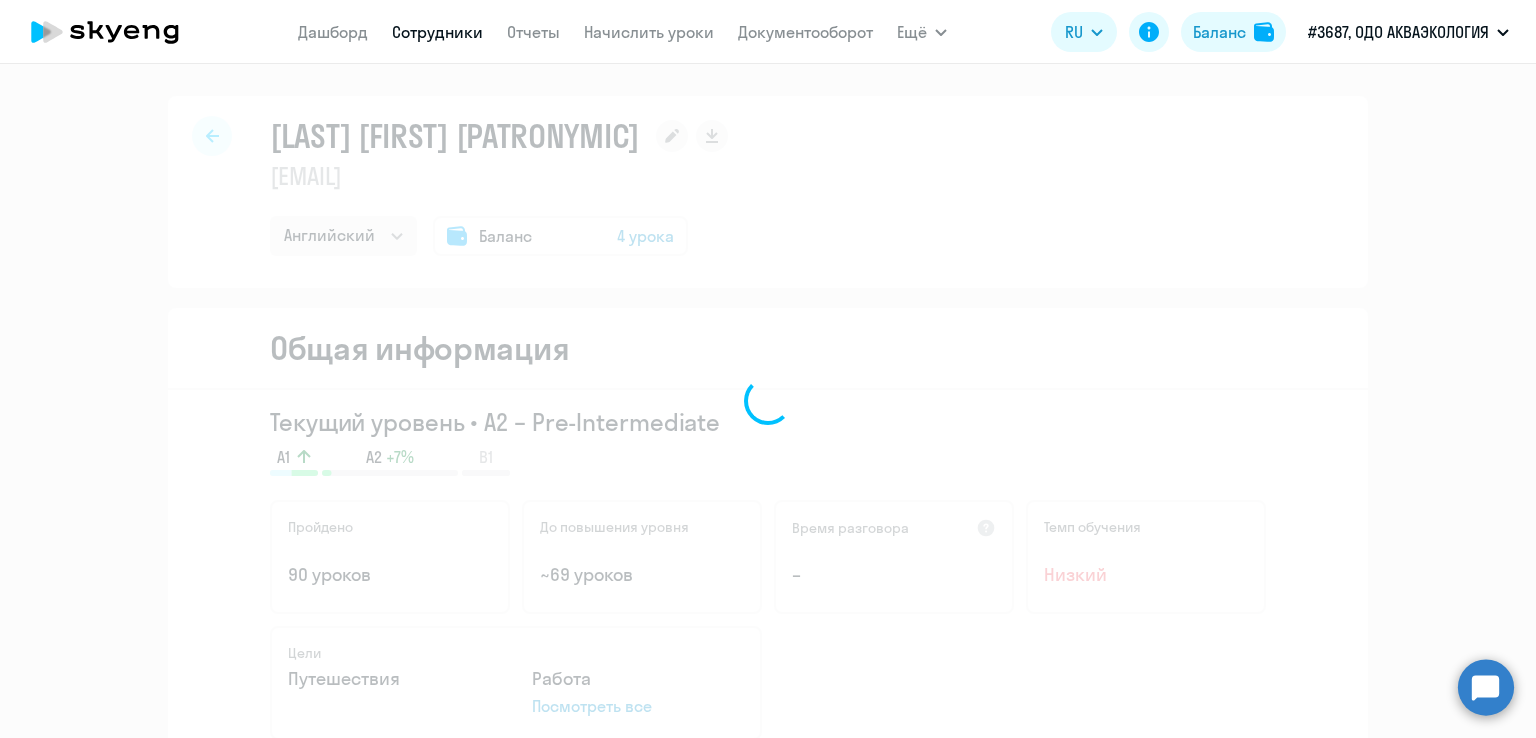 select on "english" 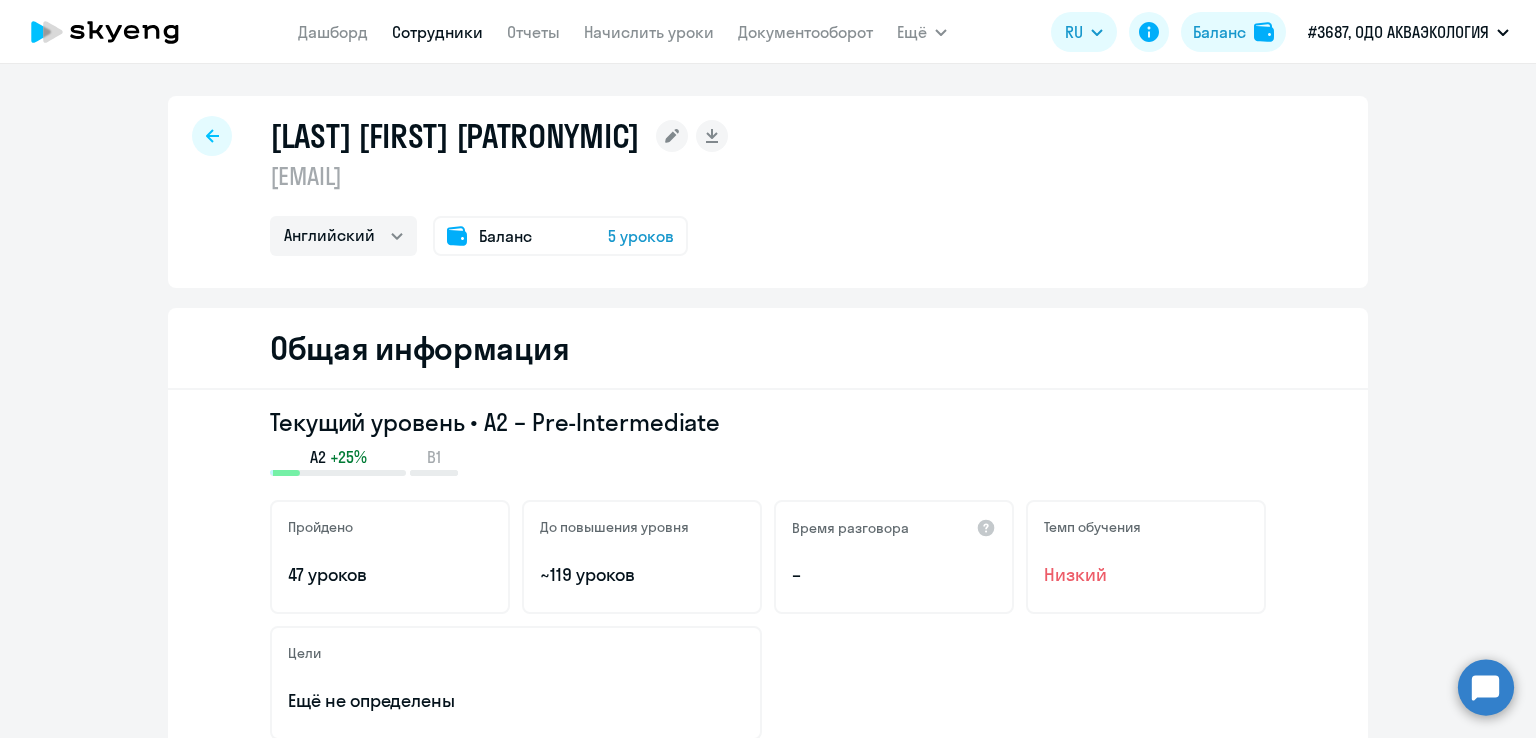 select on "english" 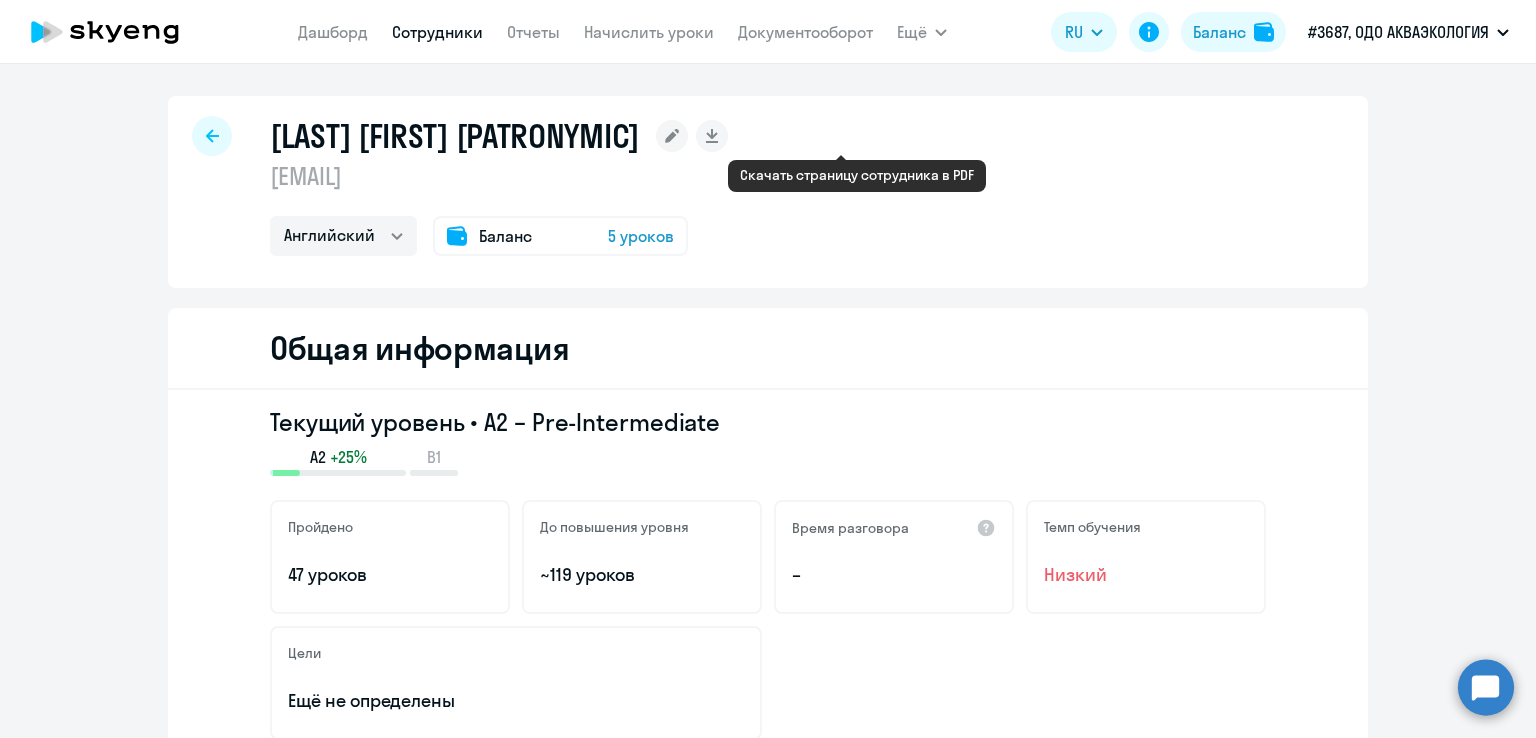 click 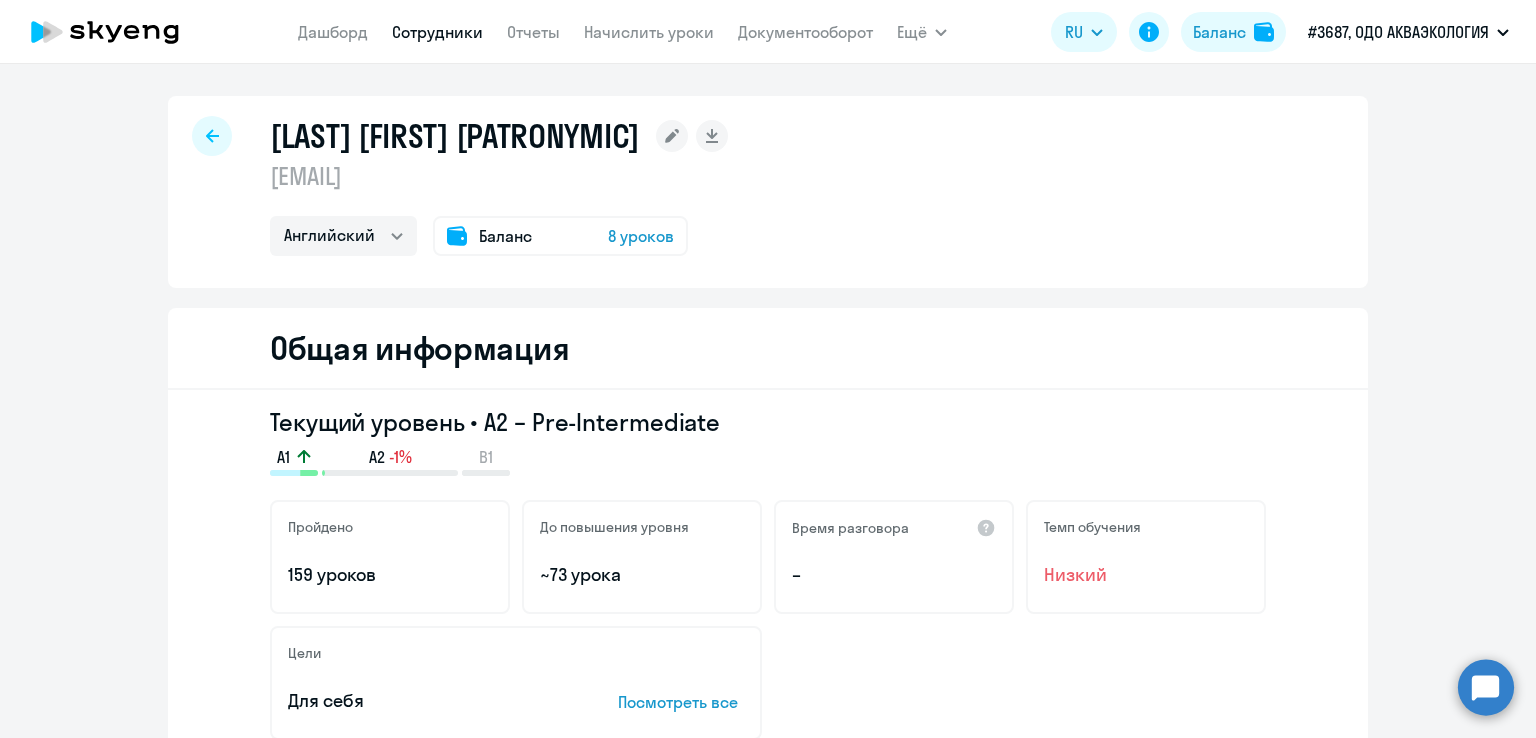 select on "english" 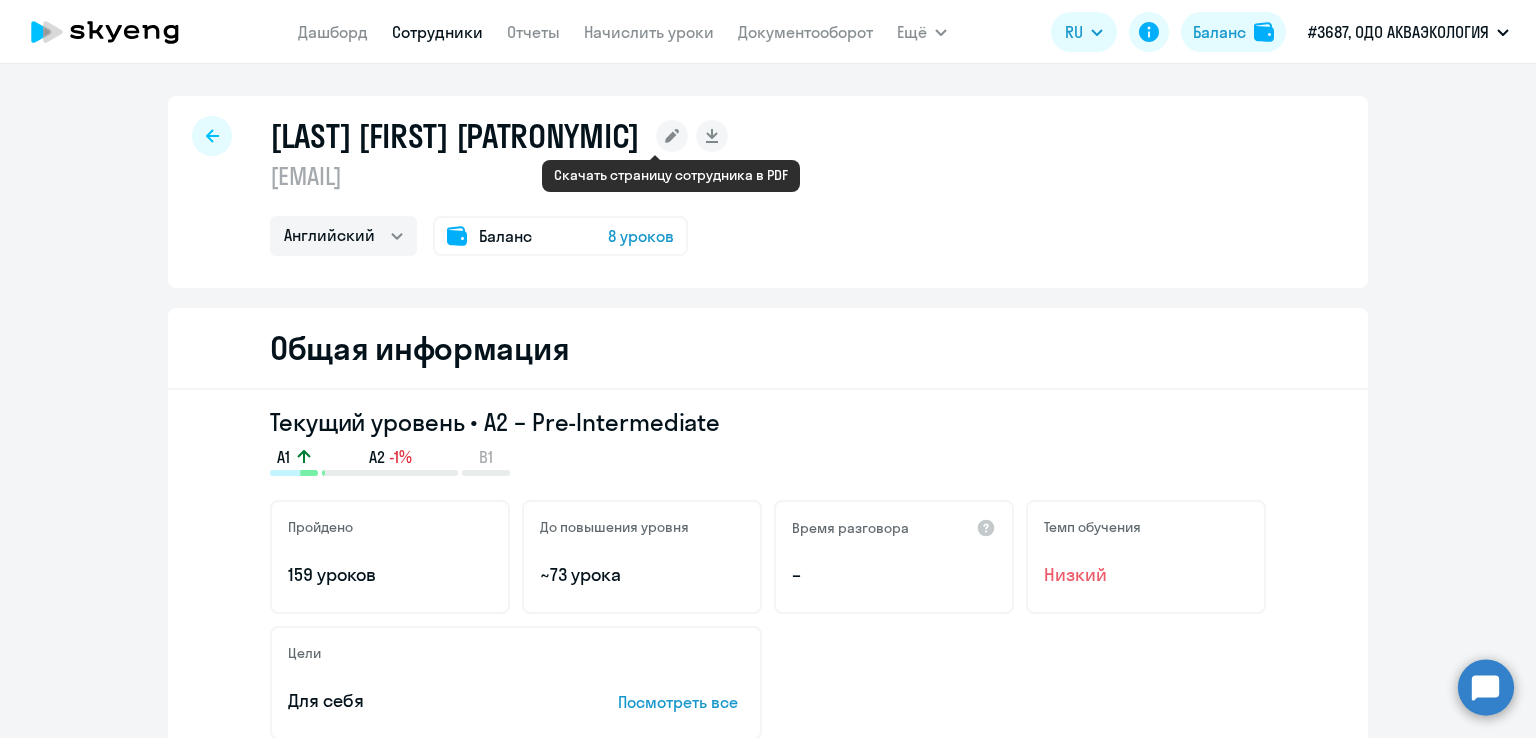 click 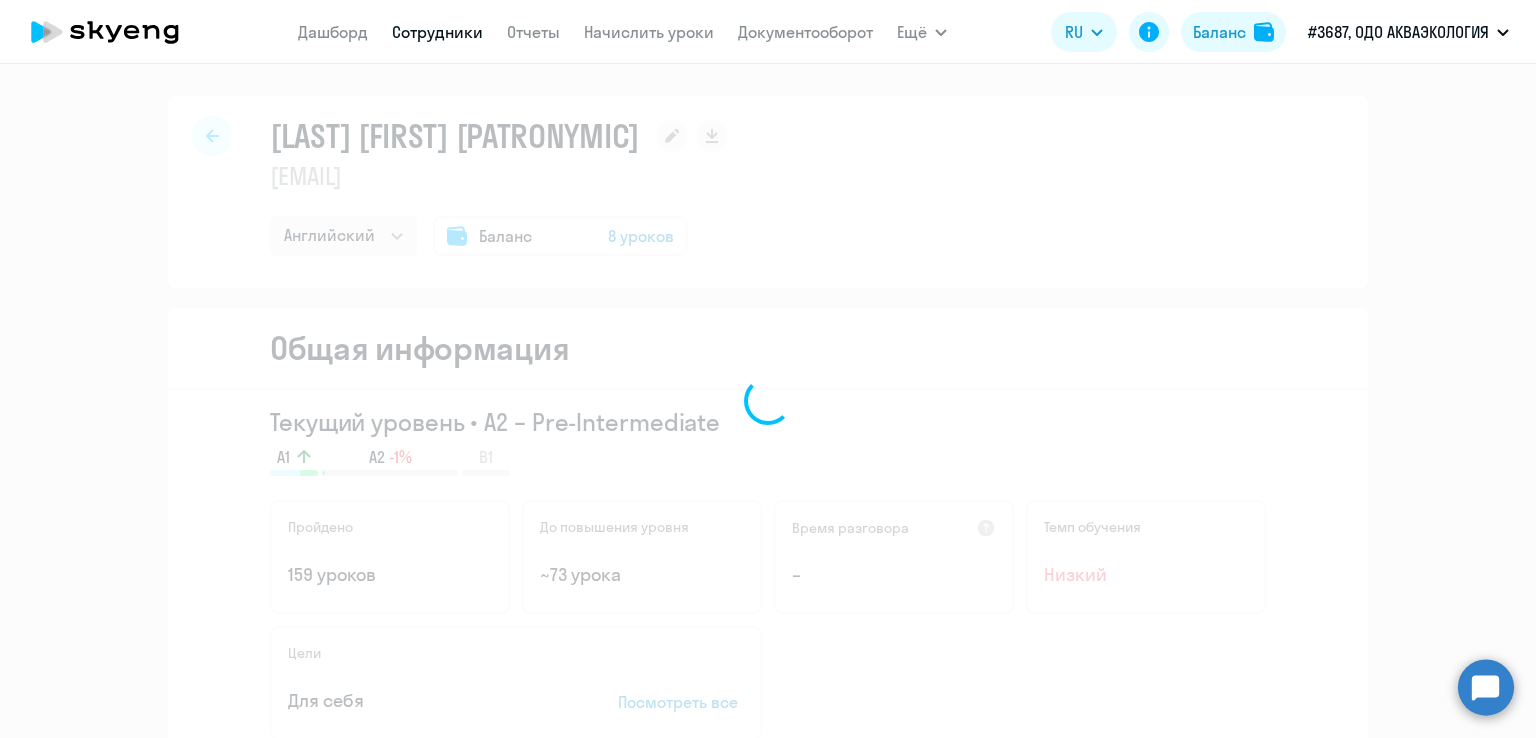 select on "english" 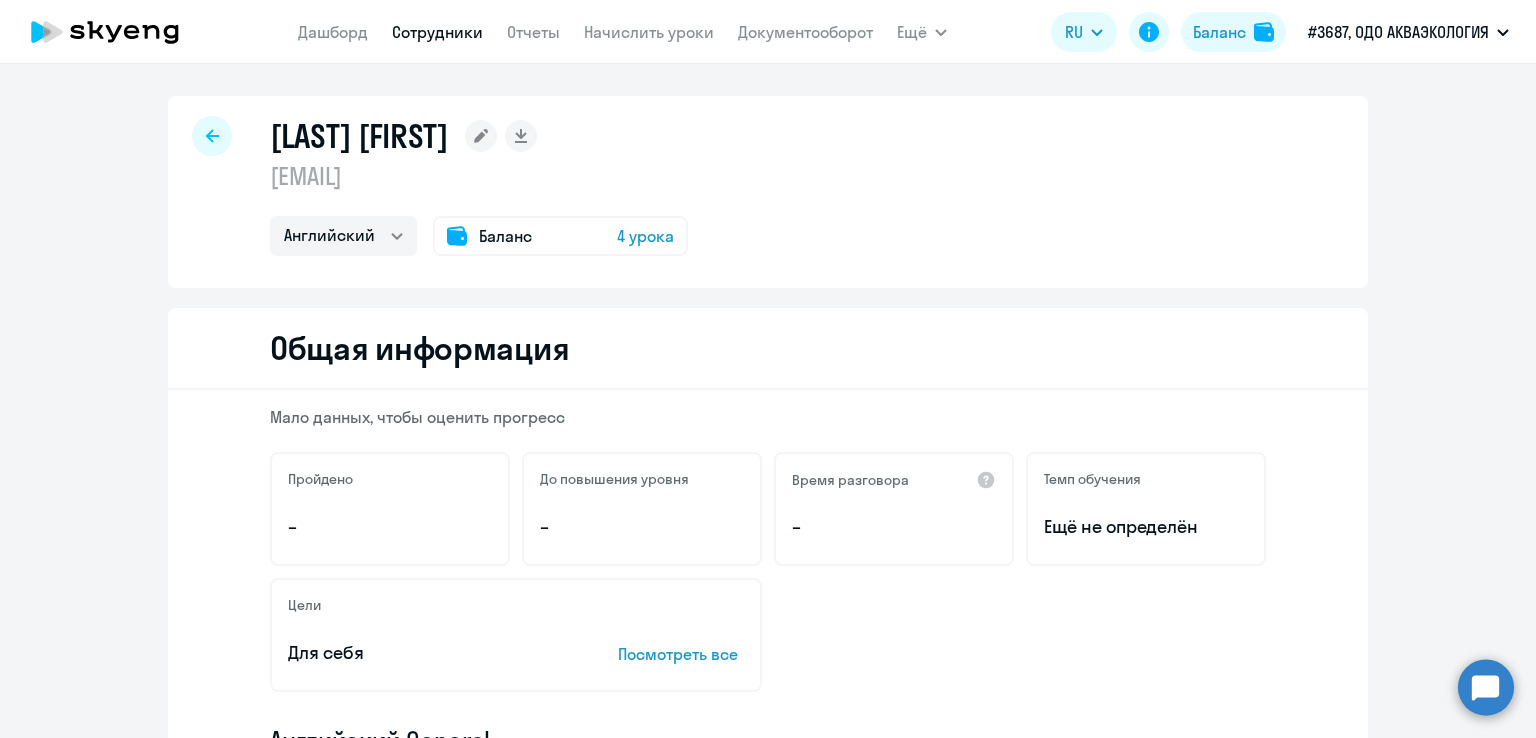 select on "english" 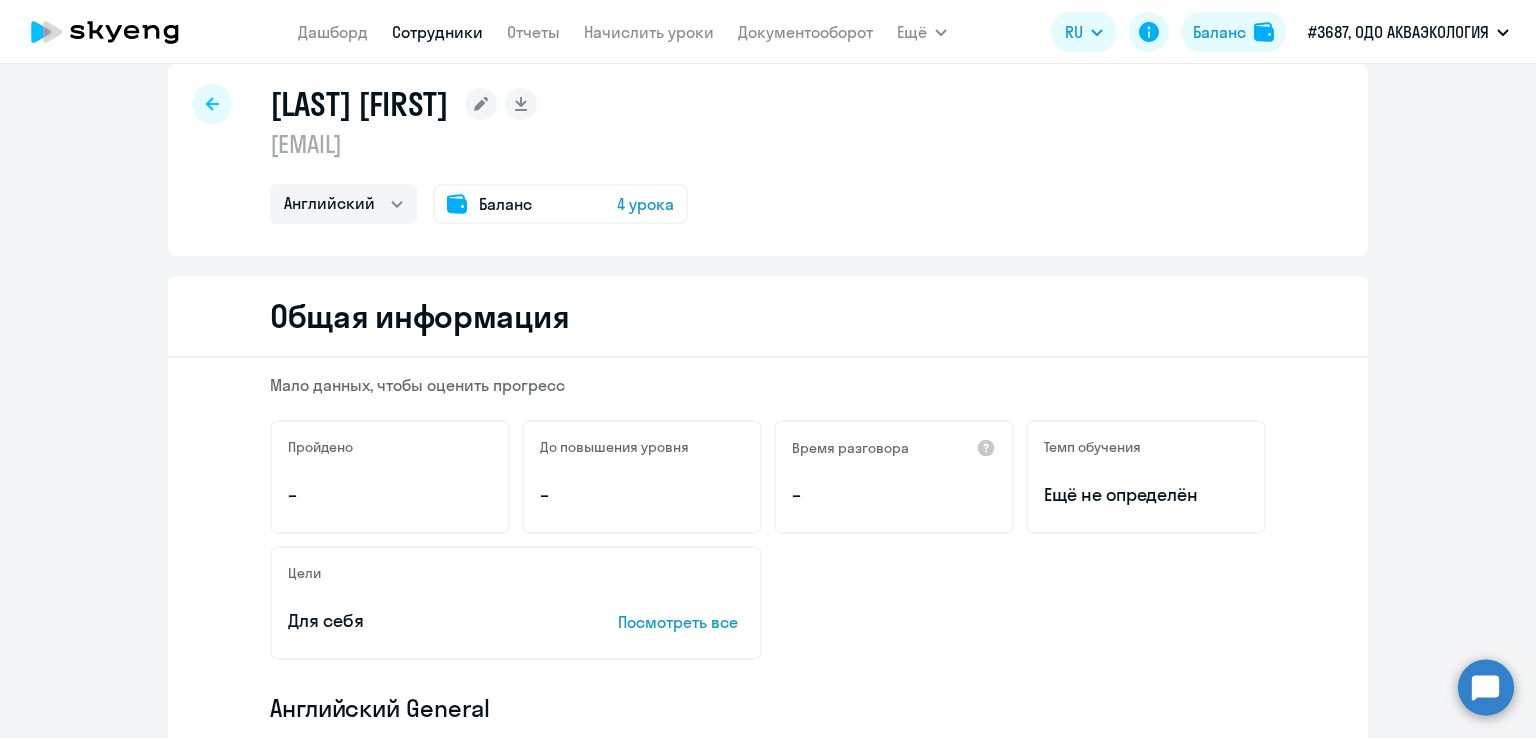 scroll, scrollTop: 0, scrollLeft: 0, axis: both 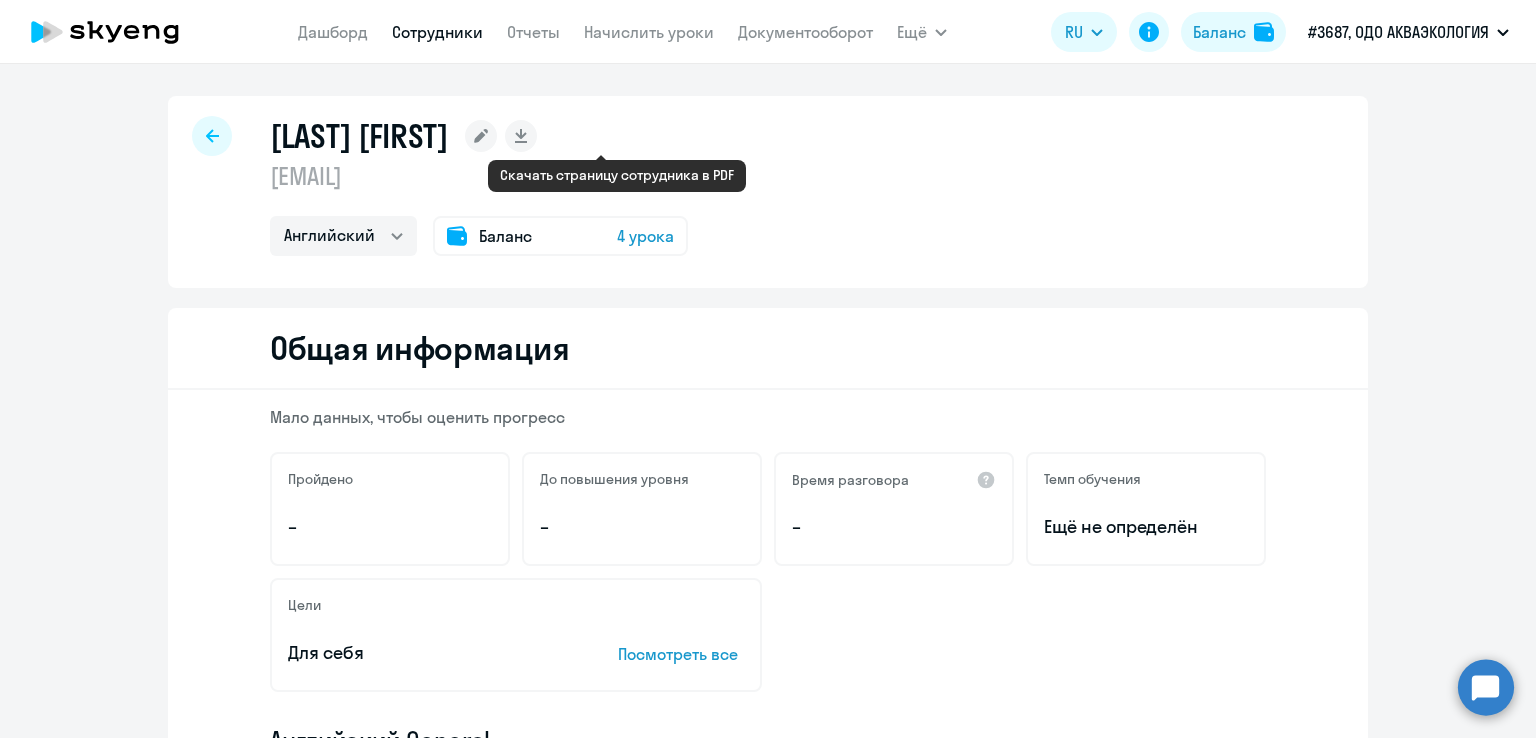 click 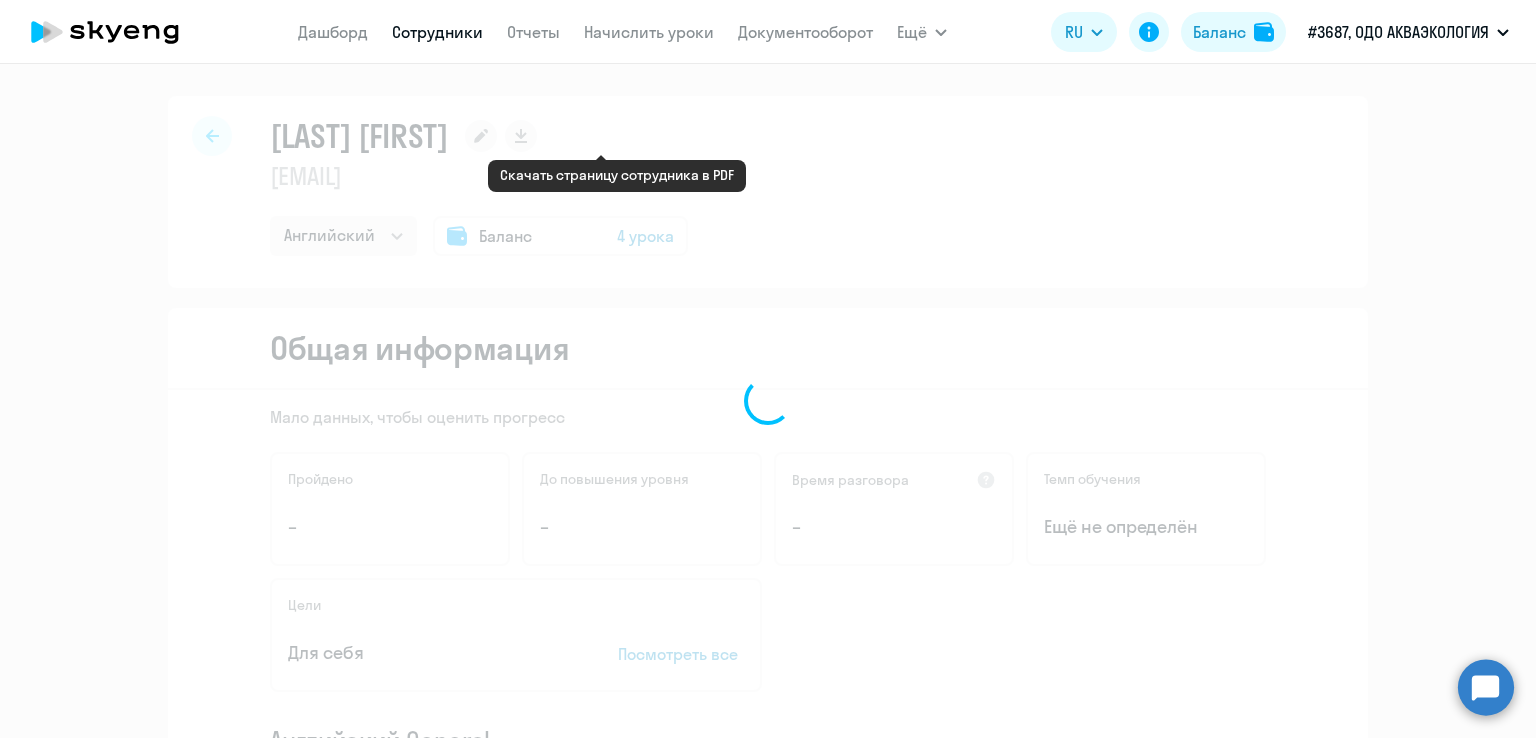 select on "english" 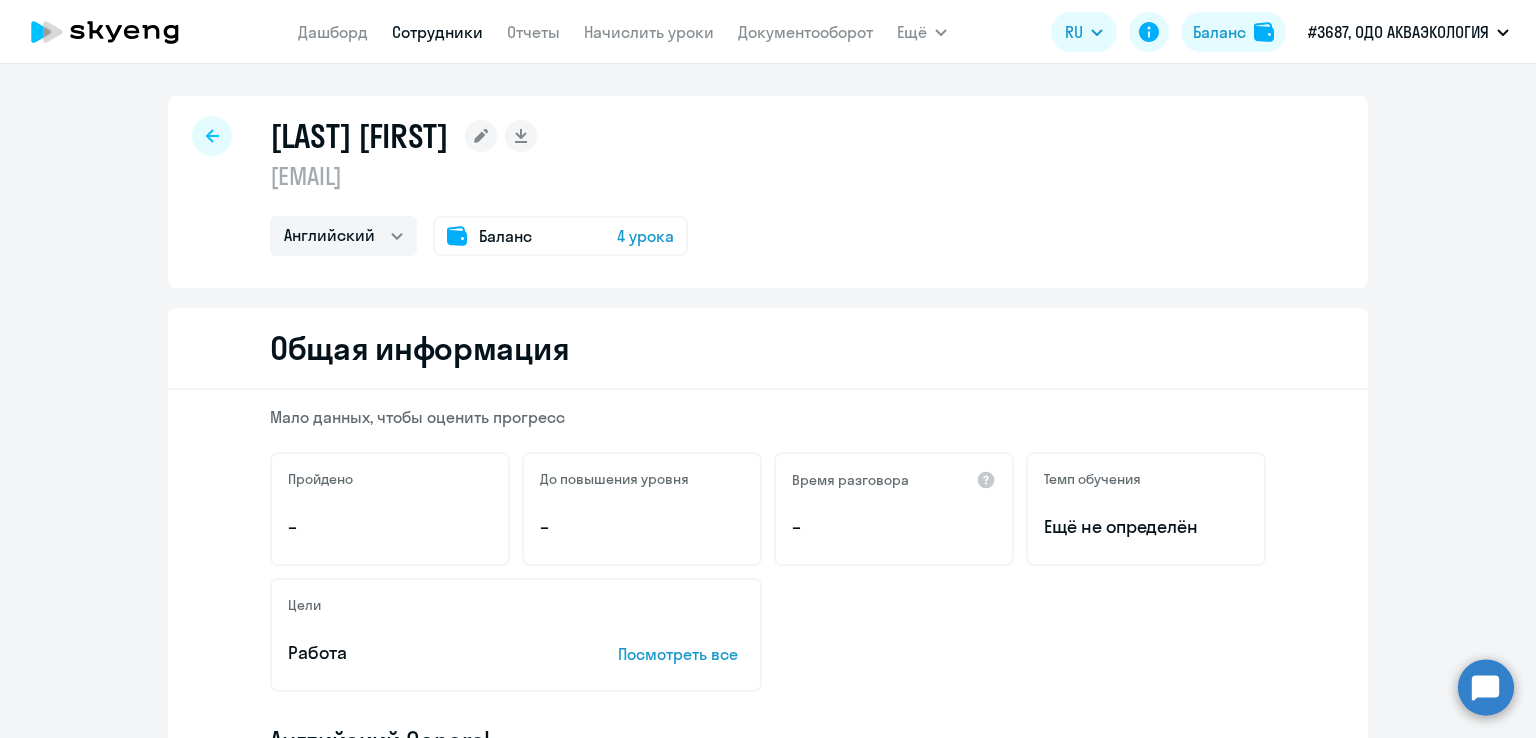 select on "english" 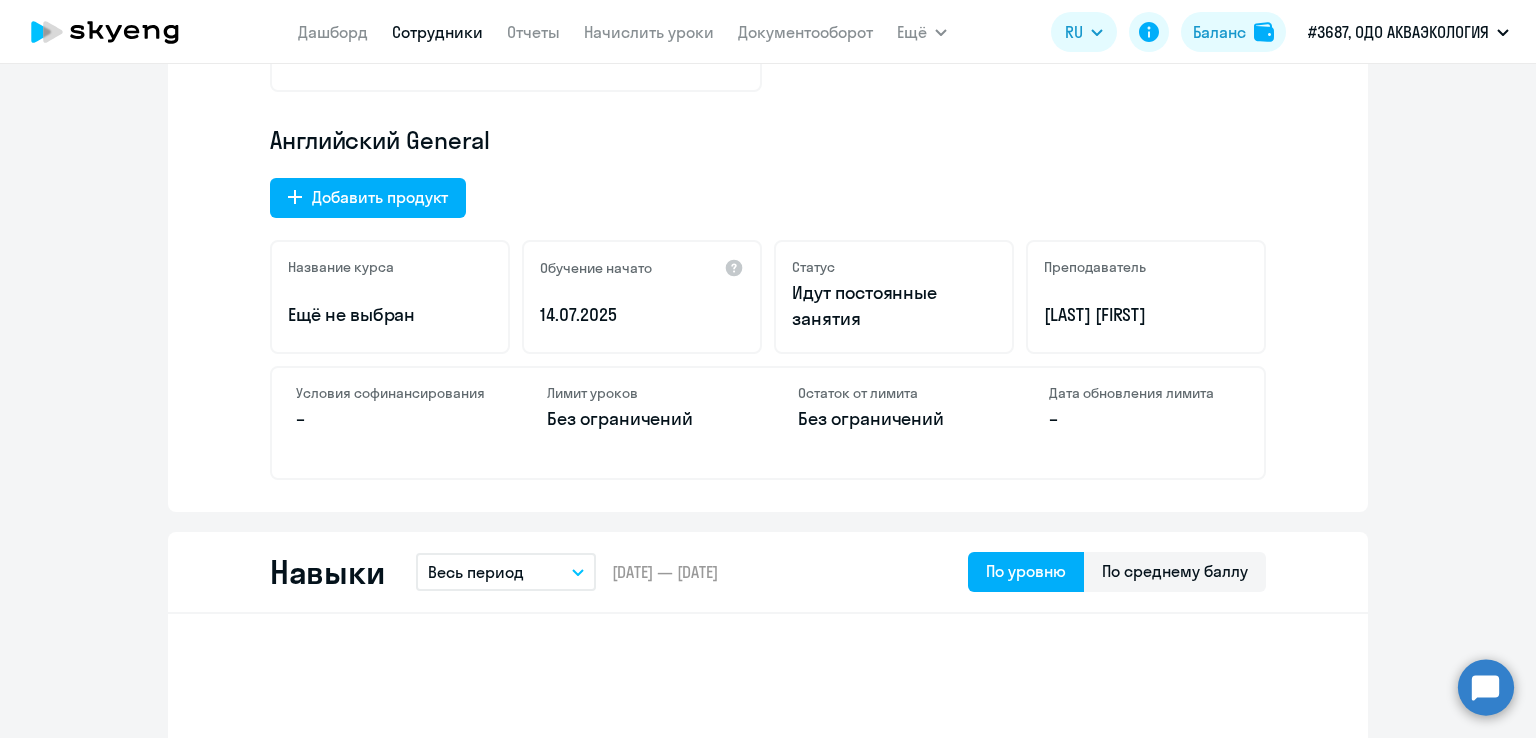scroll, scrollTop: 0, scrollLeft: 0, axis: both 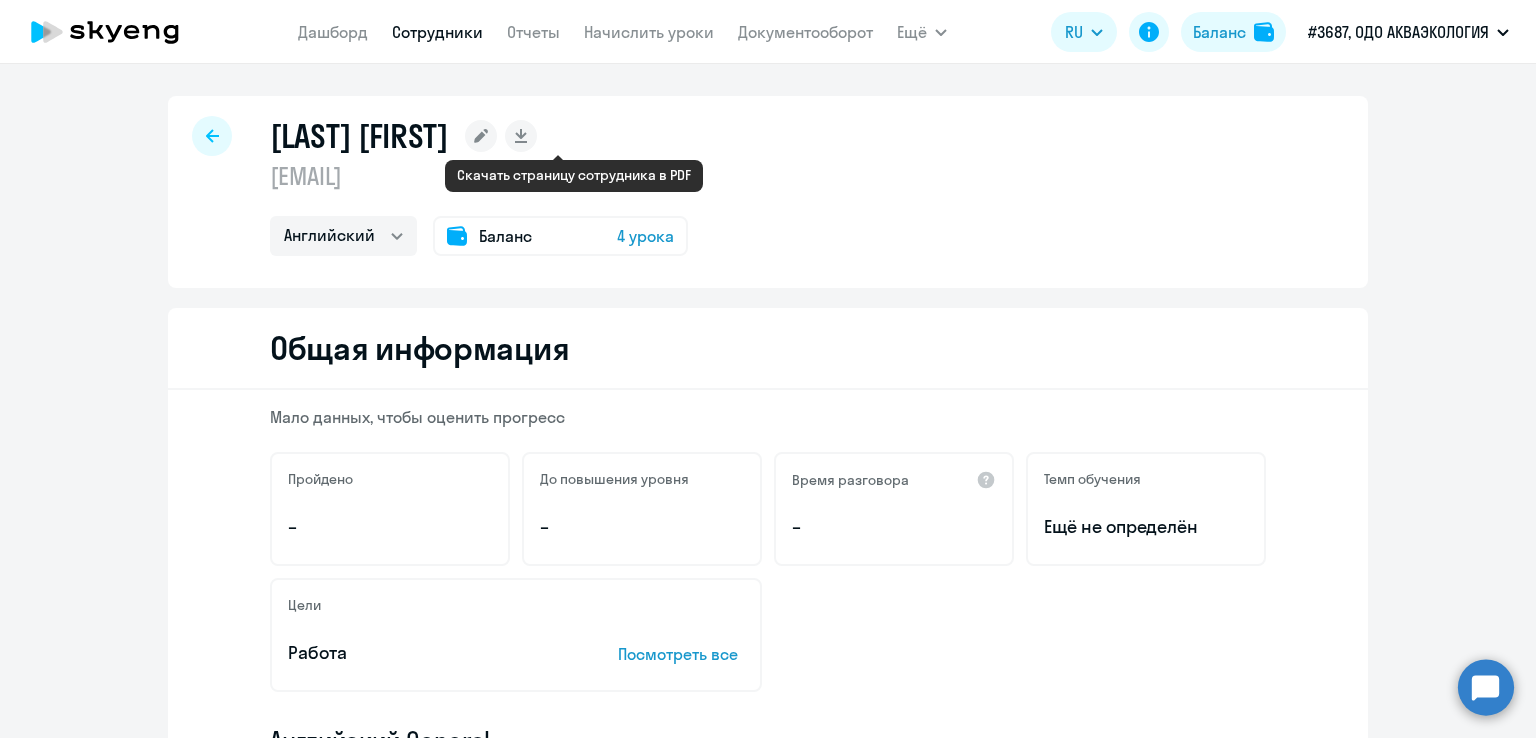 click 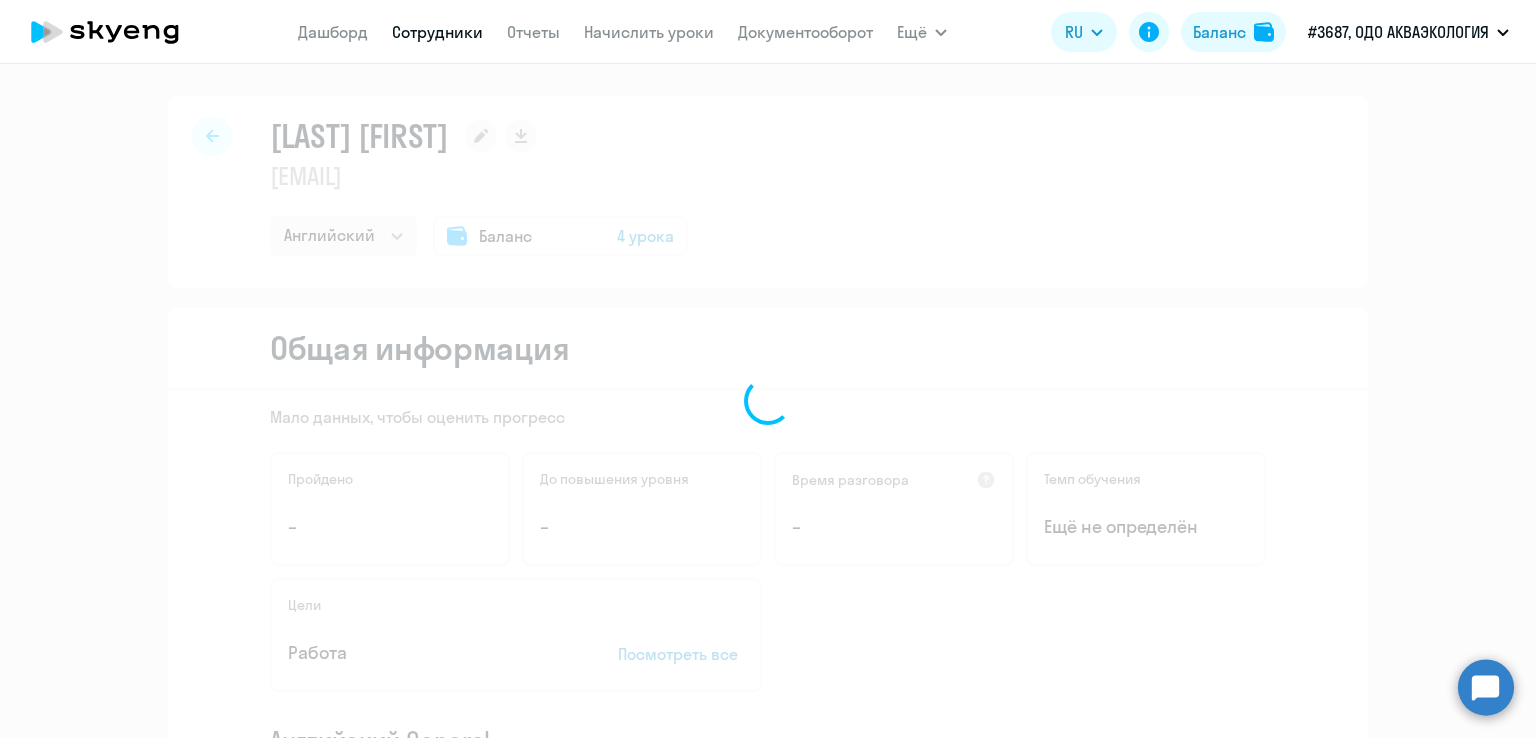 select on "english" 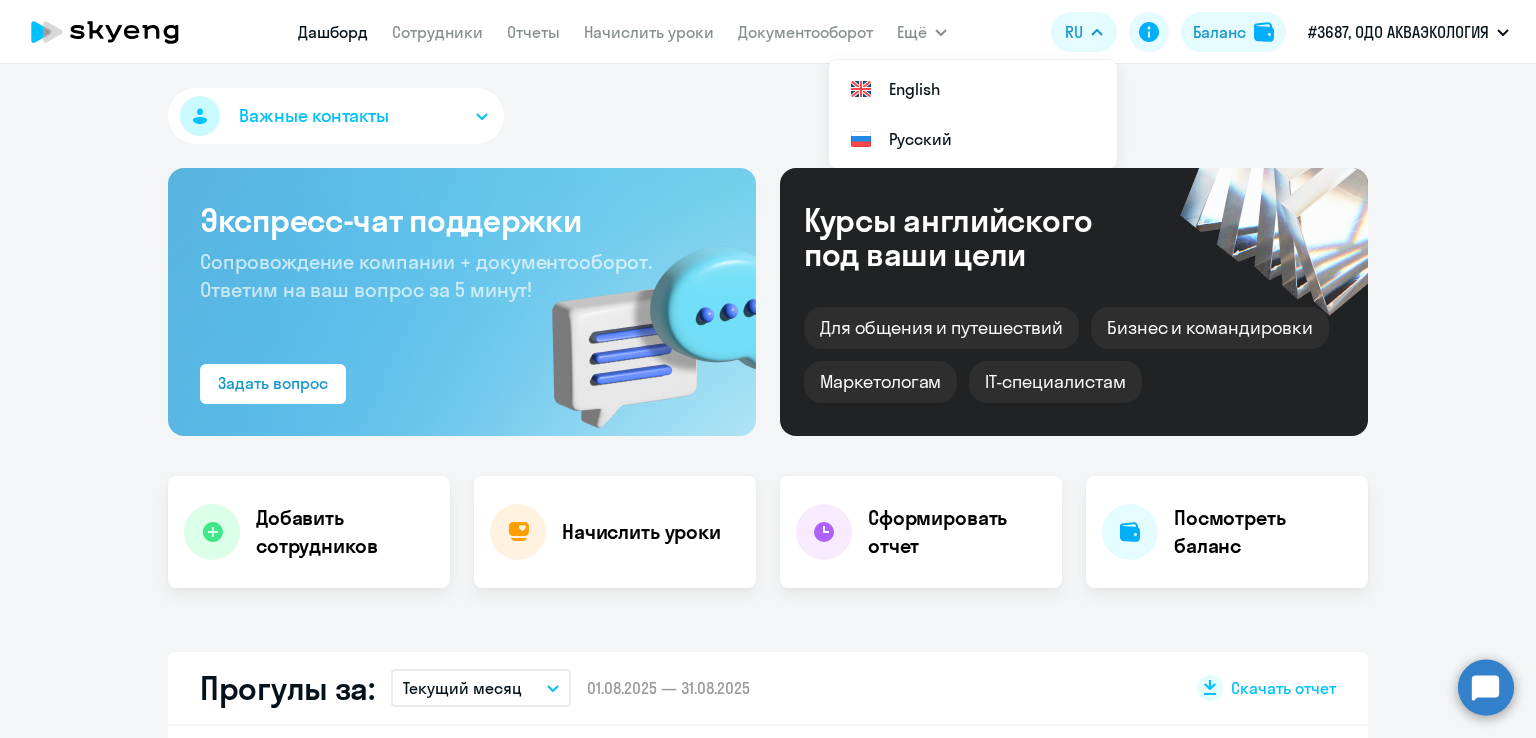 scroll, scrollTop: 0, scrollLeft: 0, axis: both 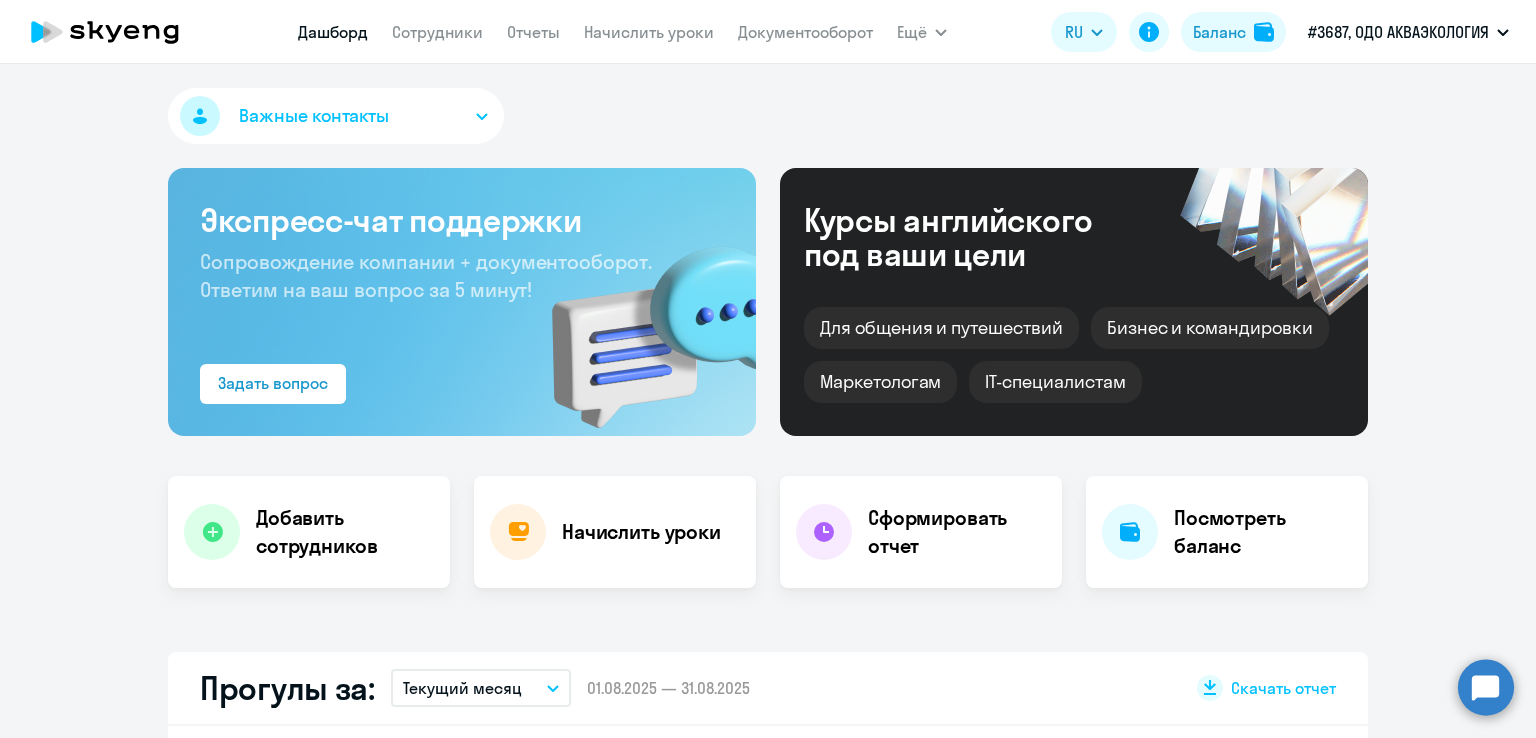 select on "30" 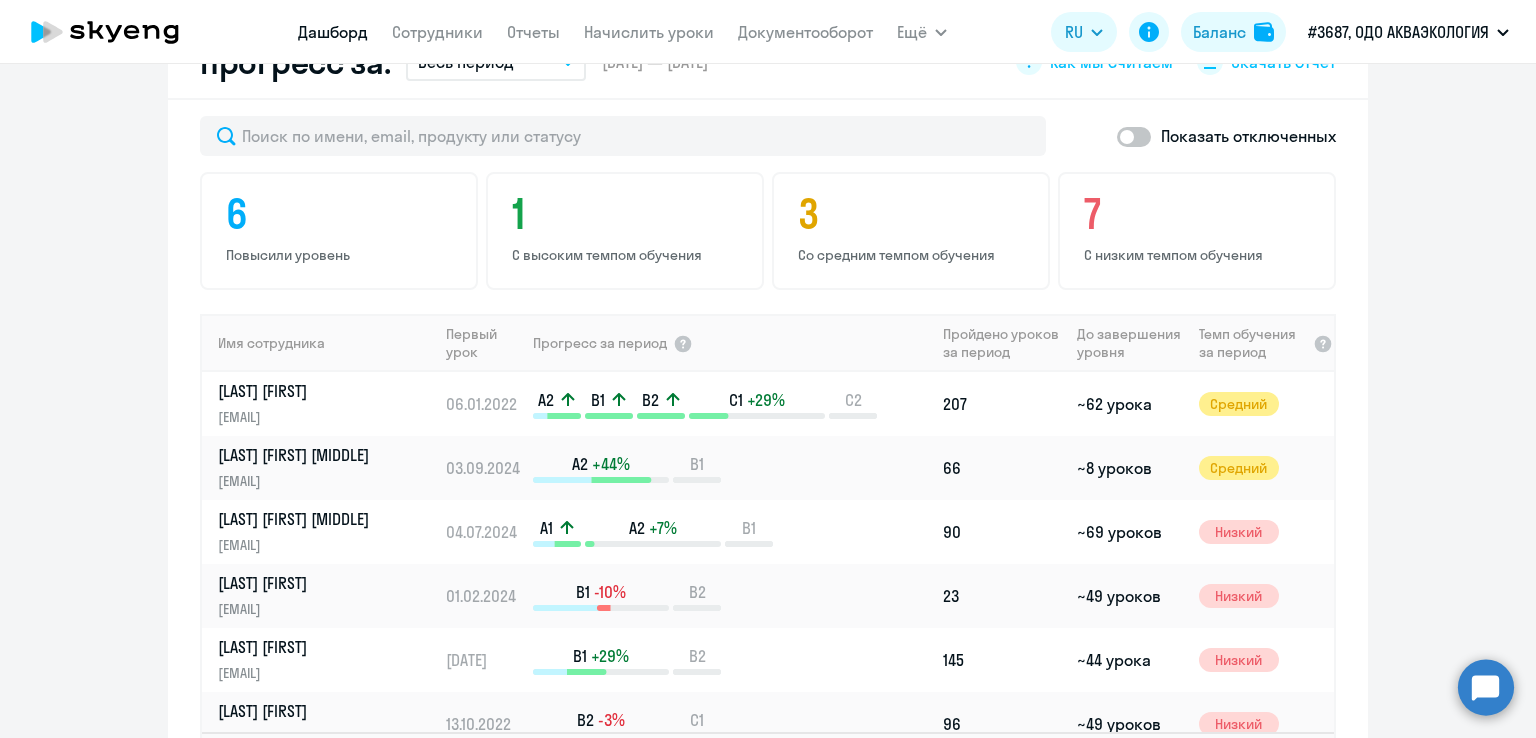 scroll, scrollTop: 1400, scrollLeft: 0, axis: vertical 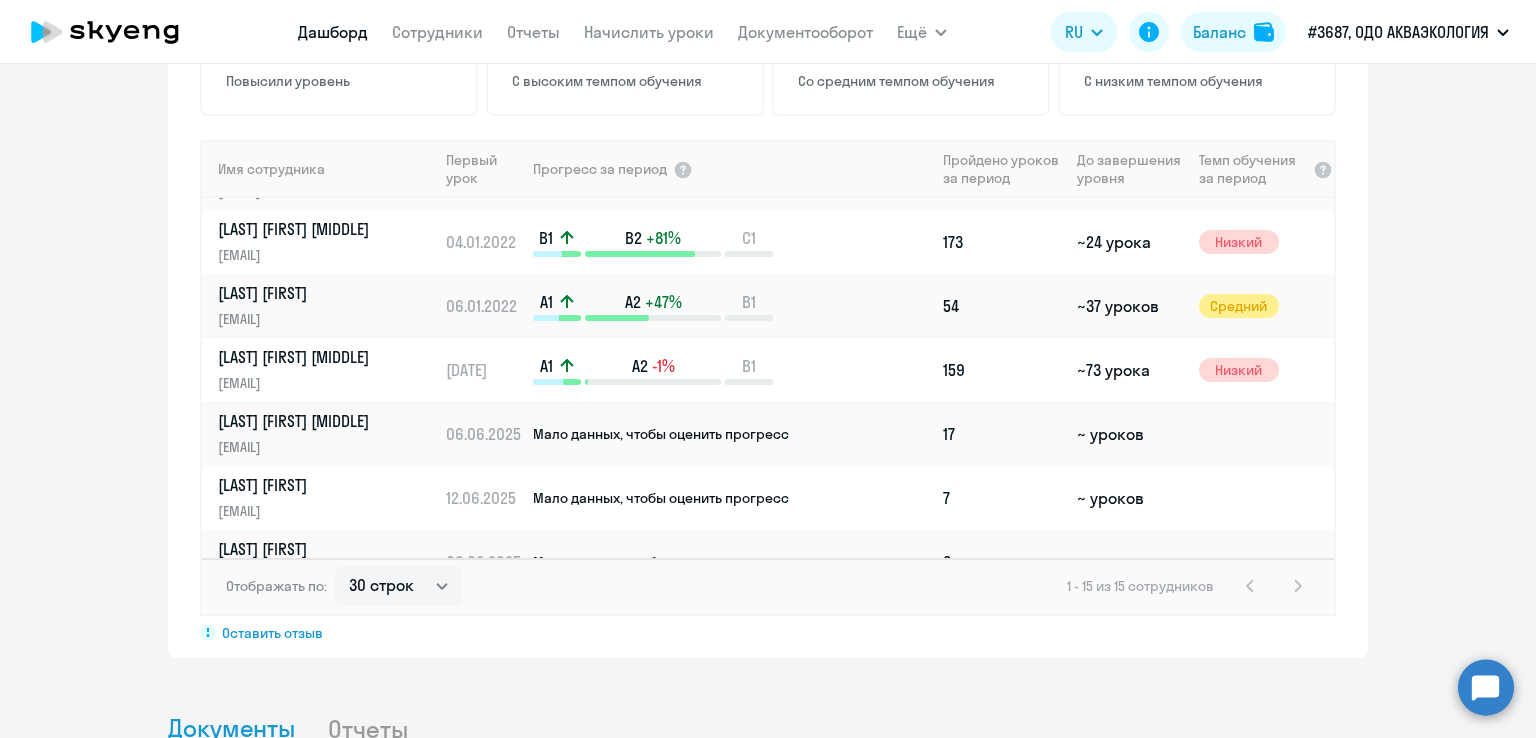click on "[LAST] [FIRST] [MIDDLE]" 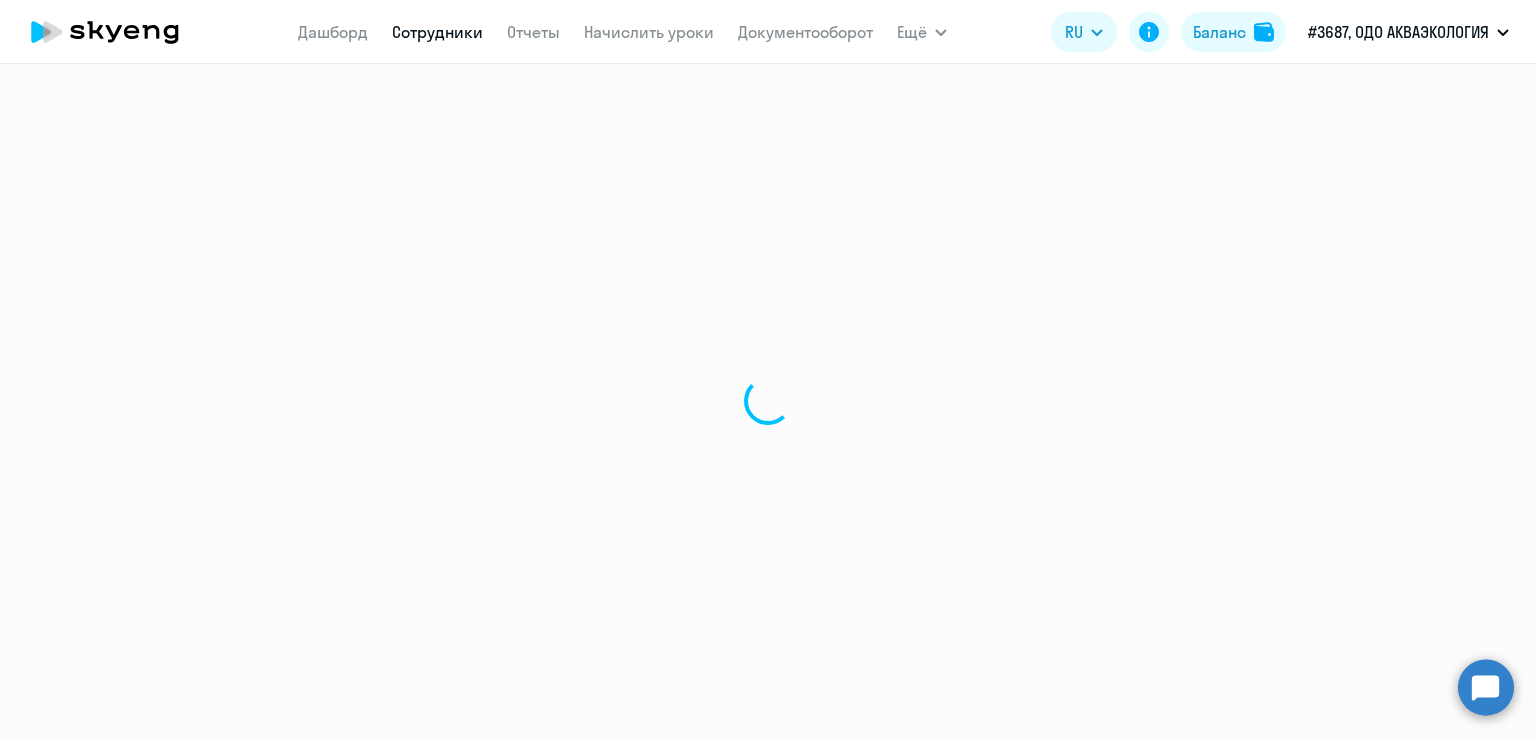 select on "english" 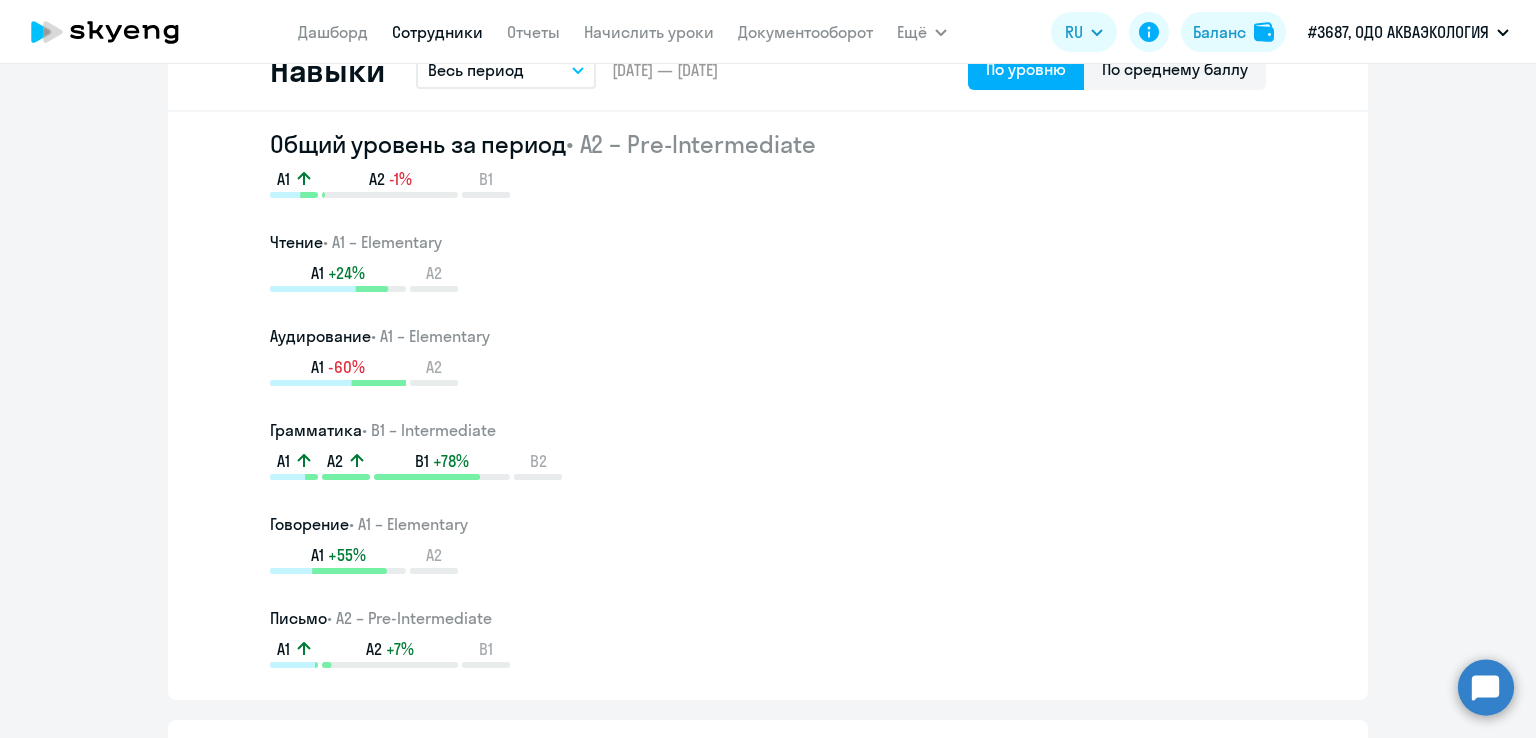 scroll, scrollTop: 1000, scrollLeft: 0, axis: vertical 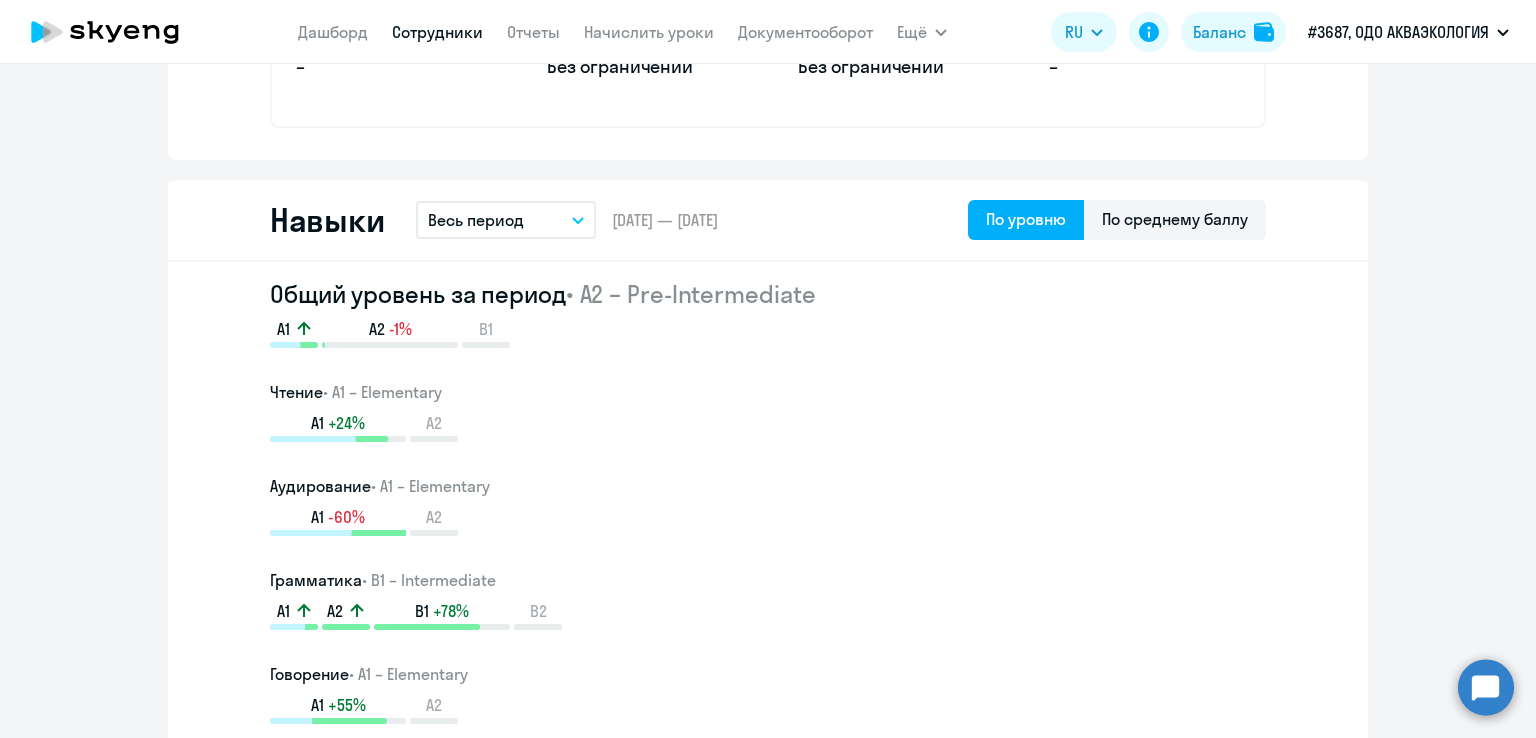 click on "Весь период" at bounding box center [476, 220] 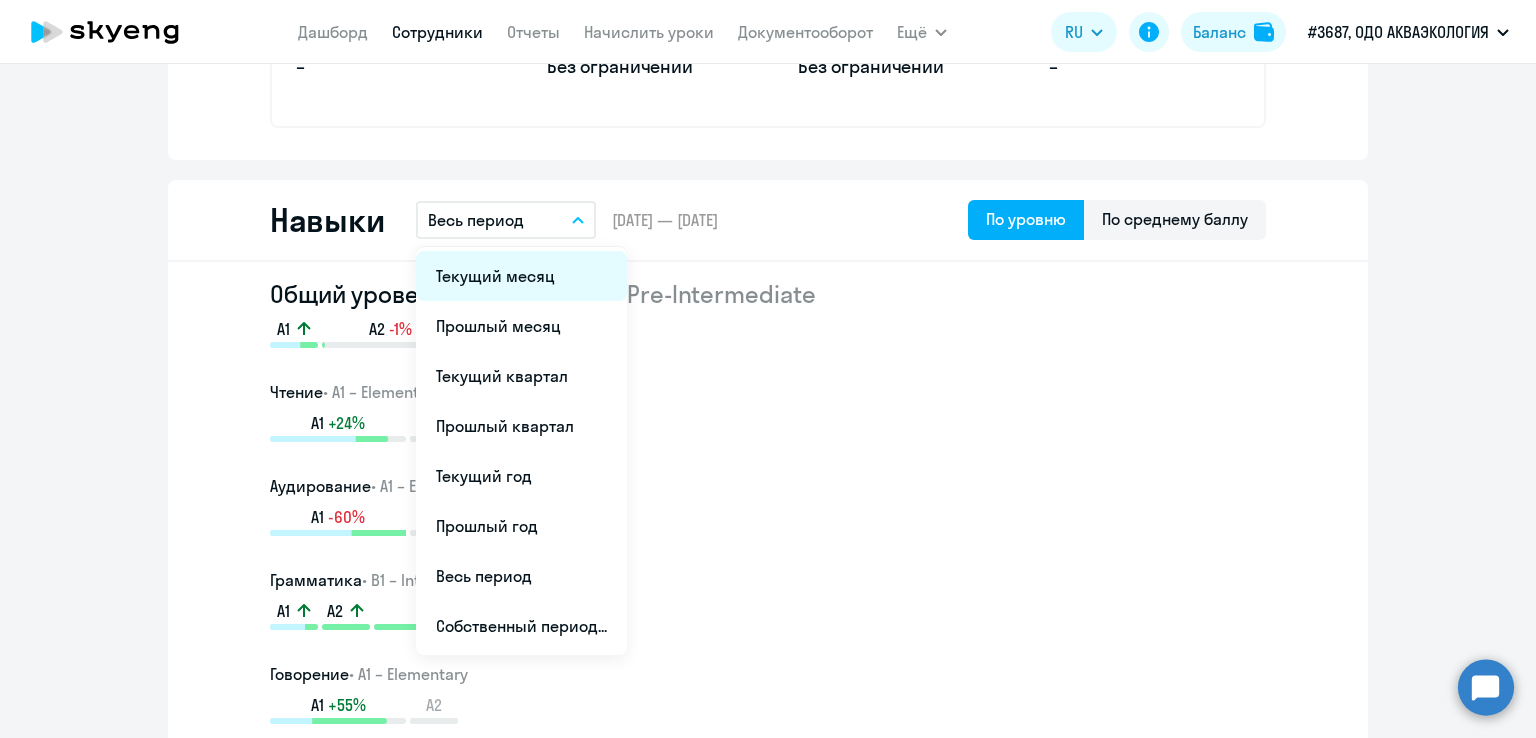 click on "Текущий месяц" at bounding box center (521, 276) 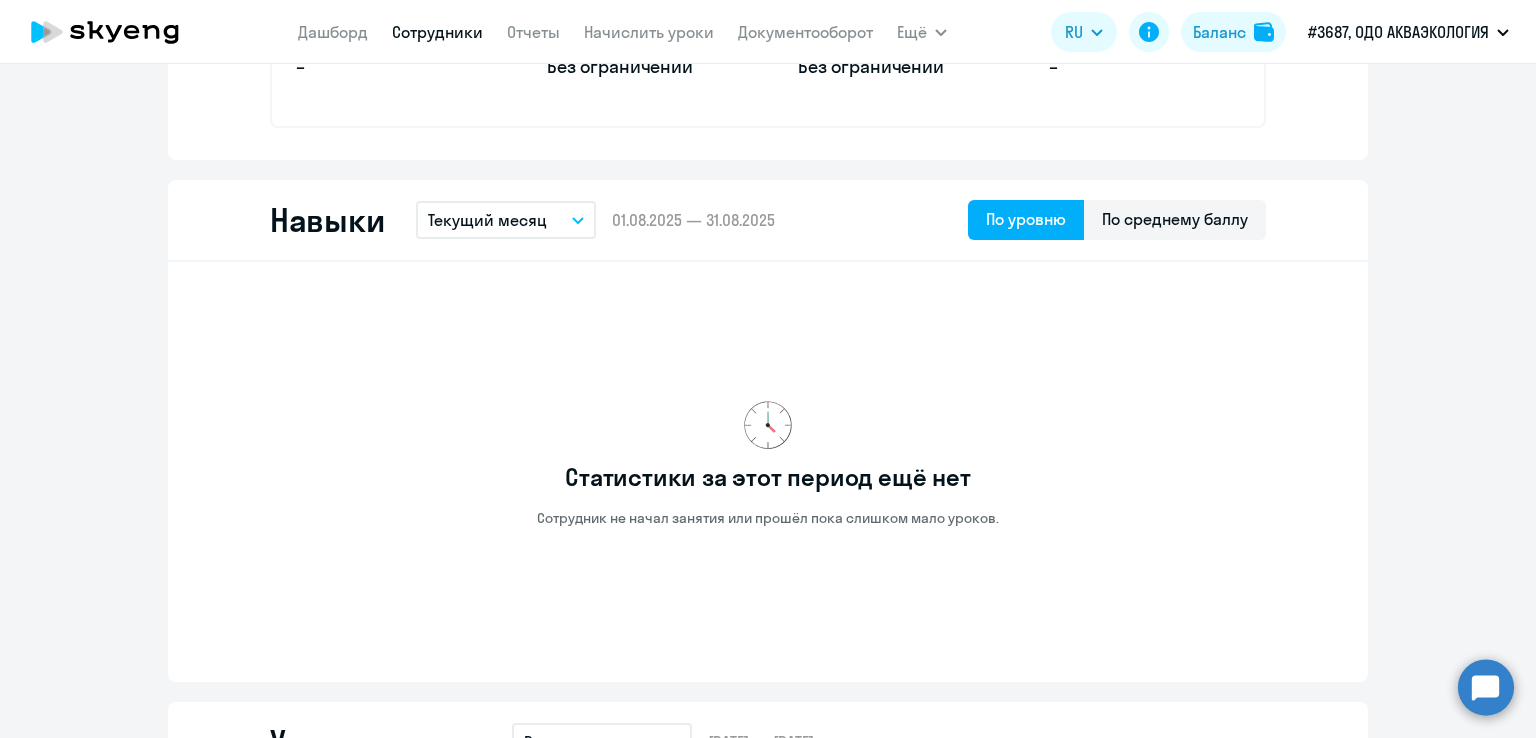 click on "Текущий месяц" at bounding box center (487, 220) 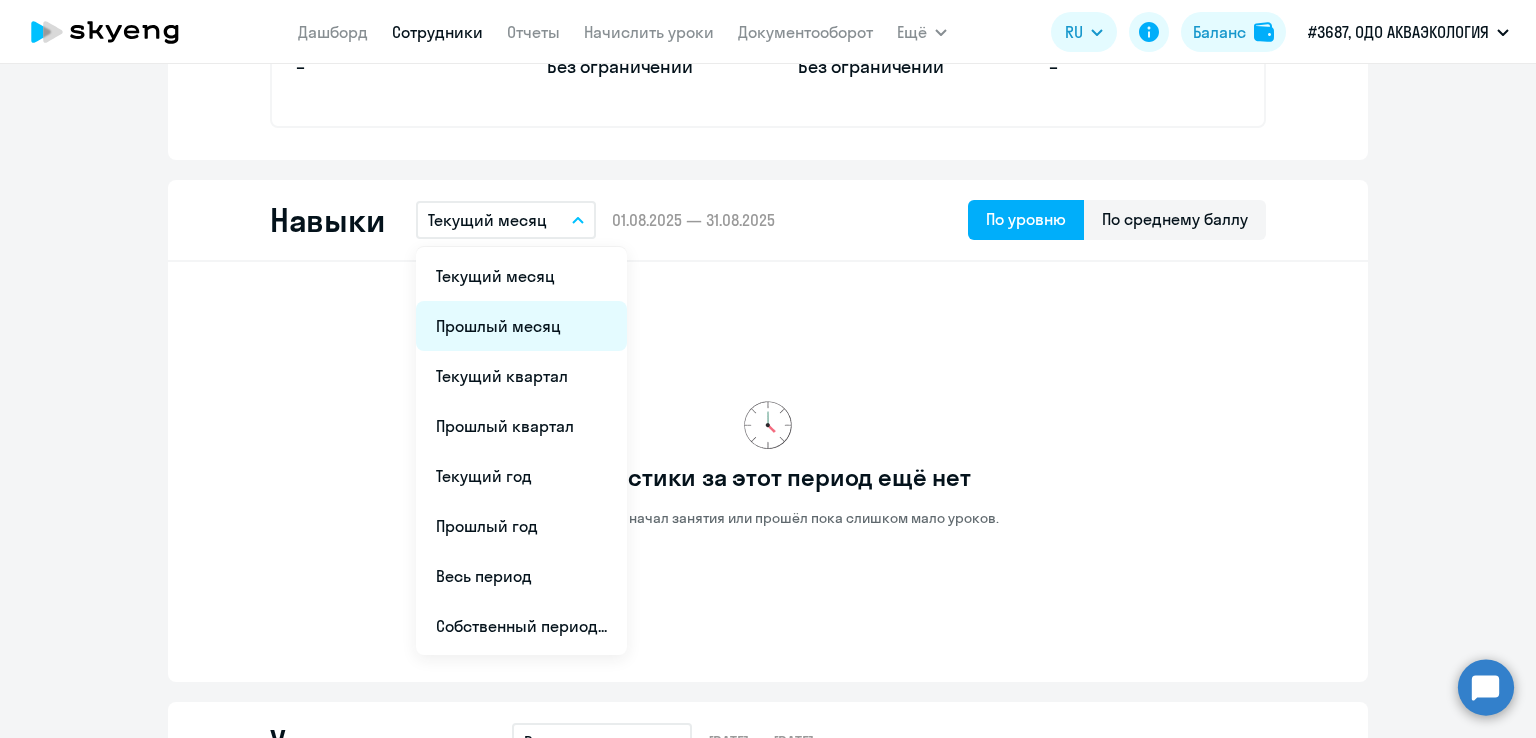 click on "Прошлый месяц" at bounding box center (521, 326) 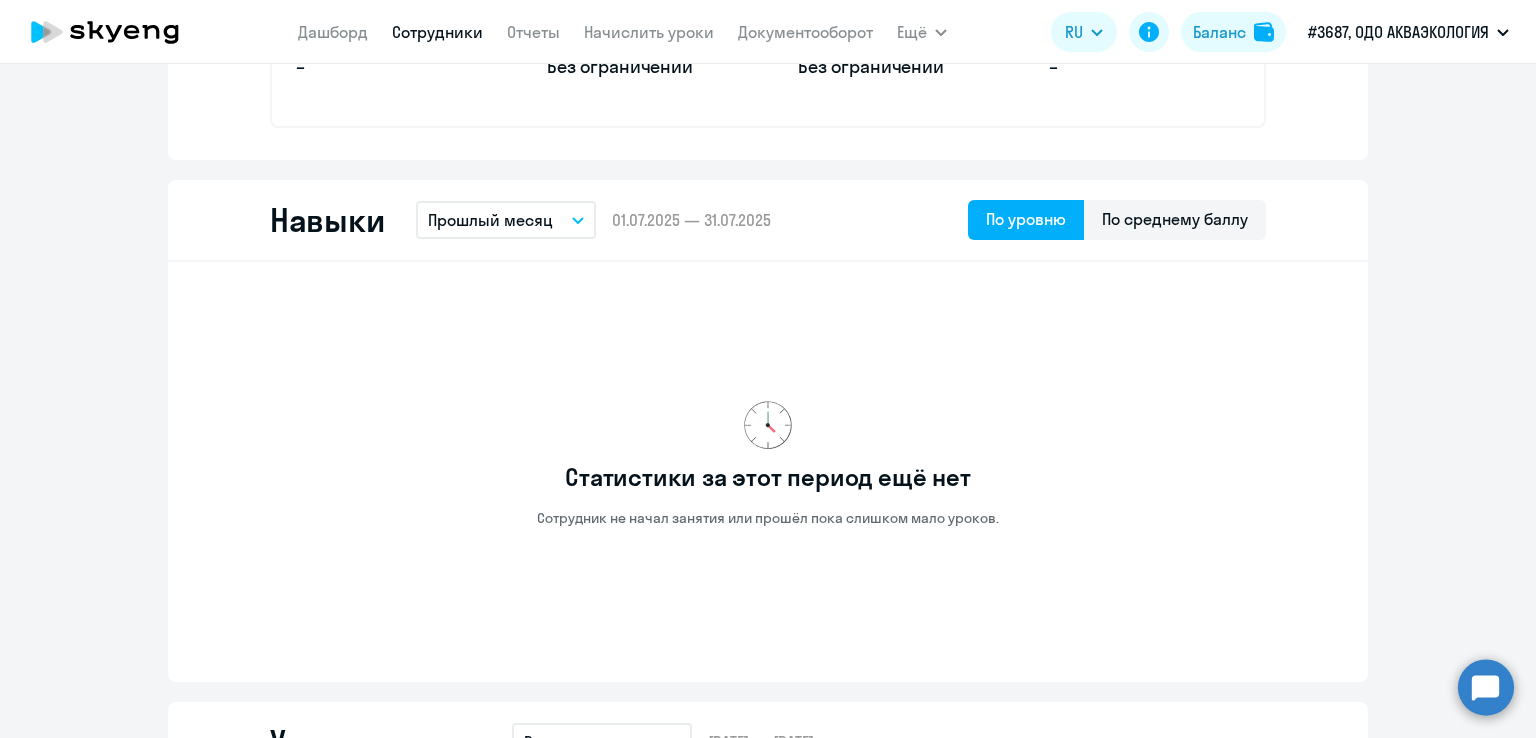 click on "Прошлый месяц" at bounding box center [490, 220] 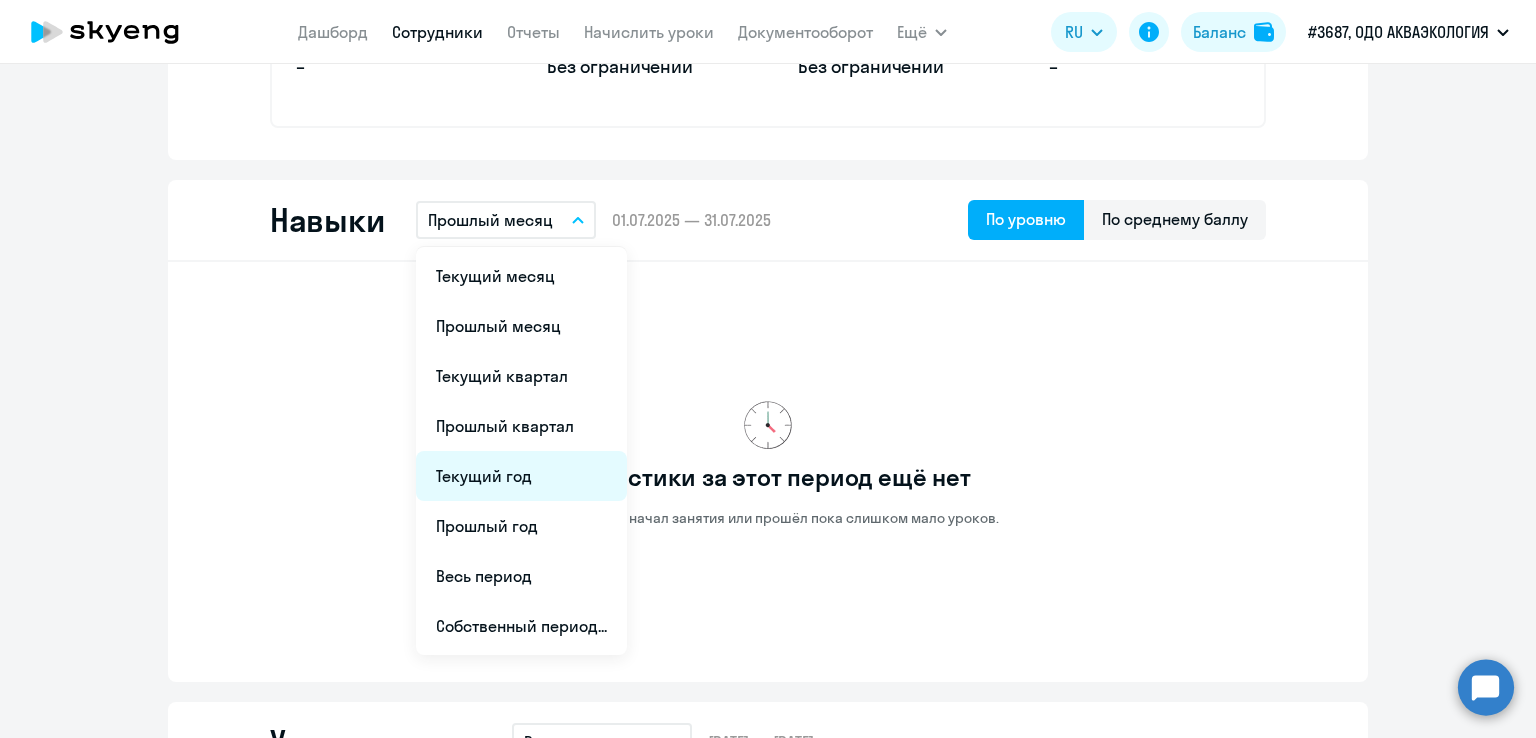 click on "Текущий год" at bounding box center (521, 476) 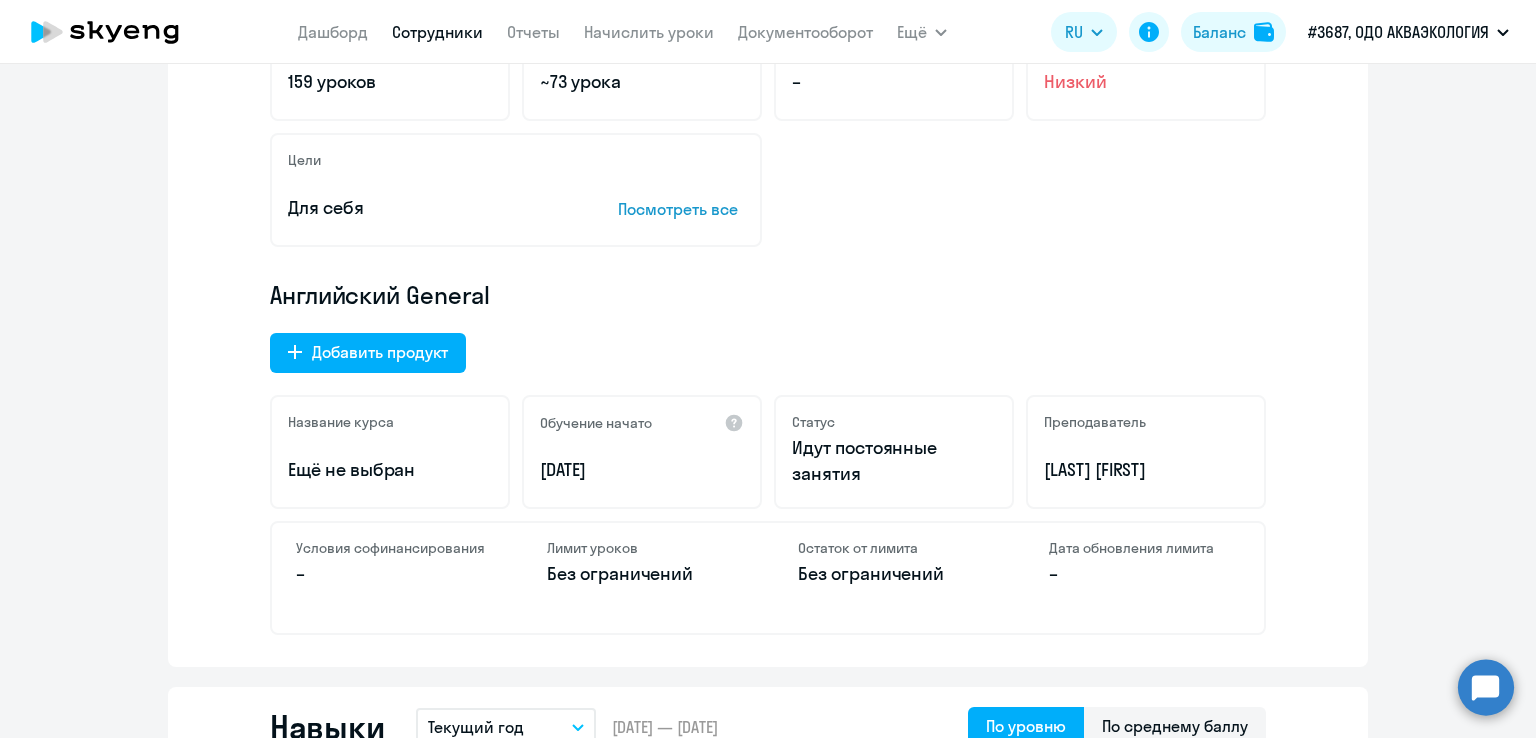 scroll, scrollTop: 0, scrollLeft: 0, axis: both 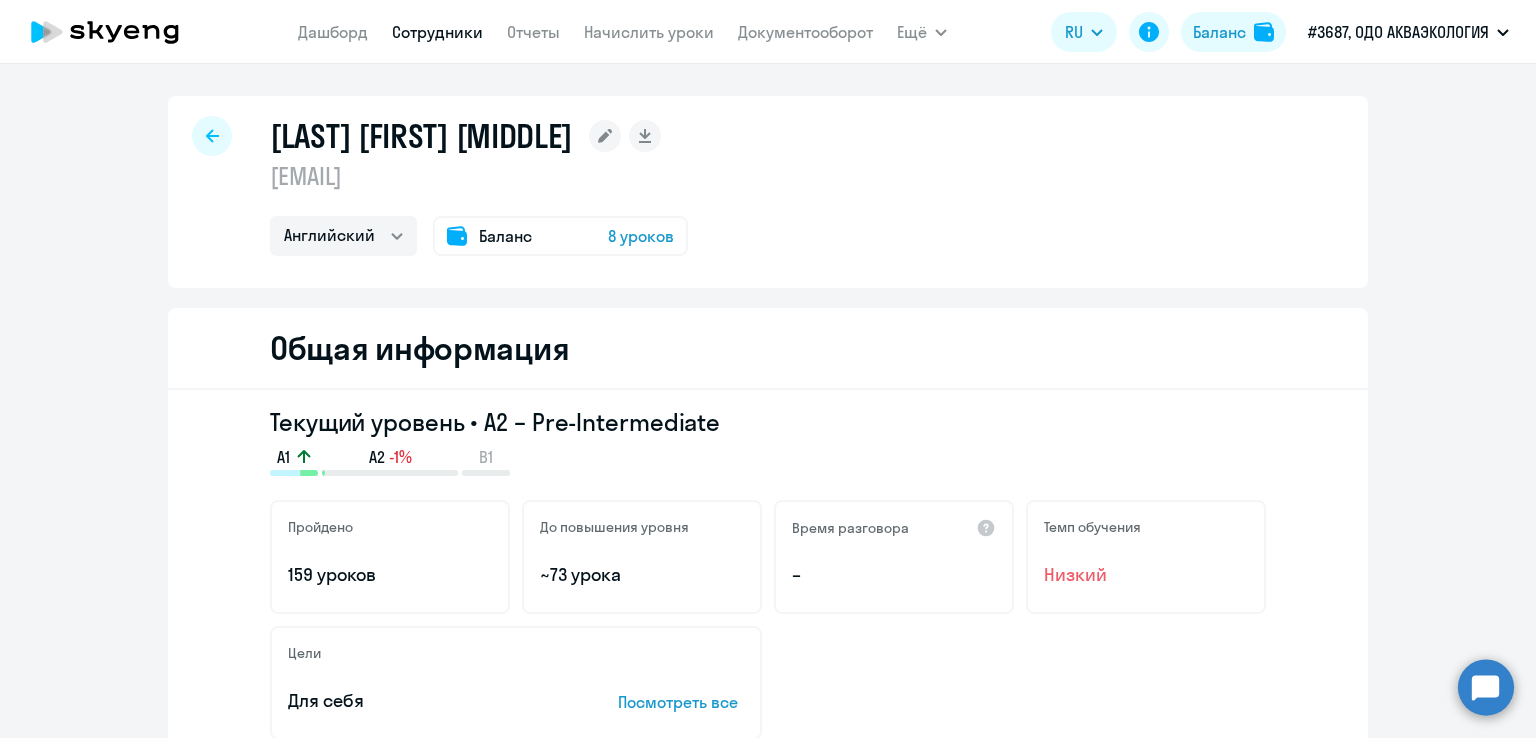 click 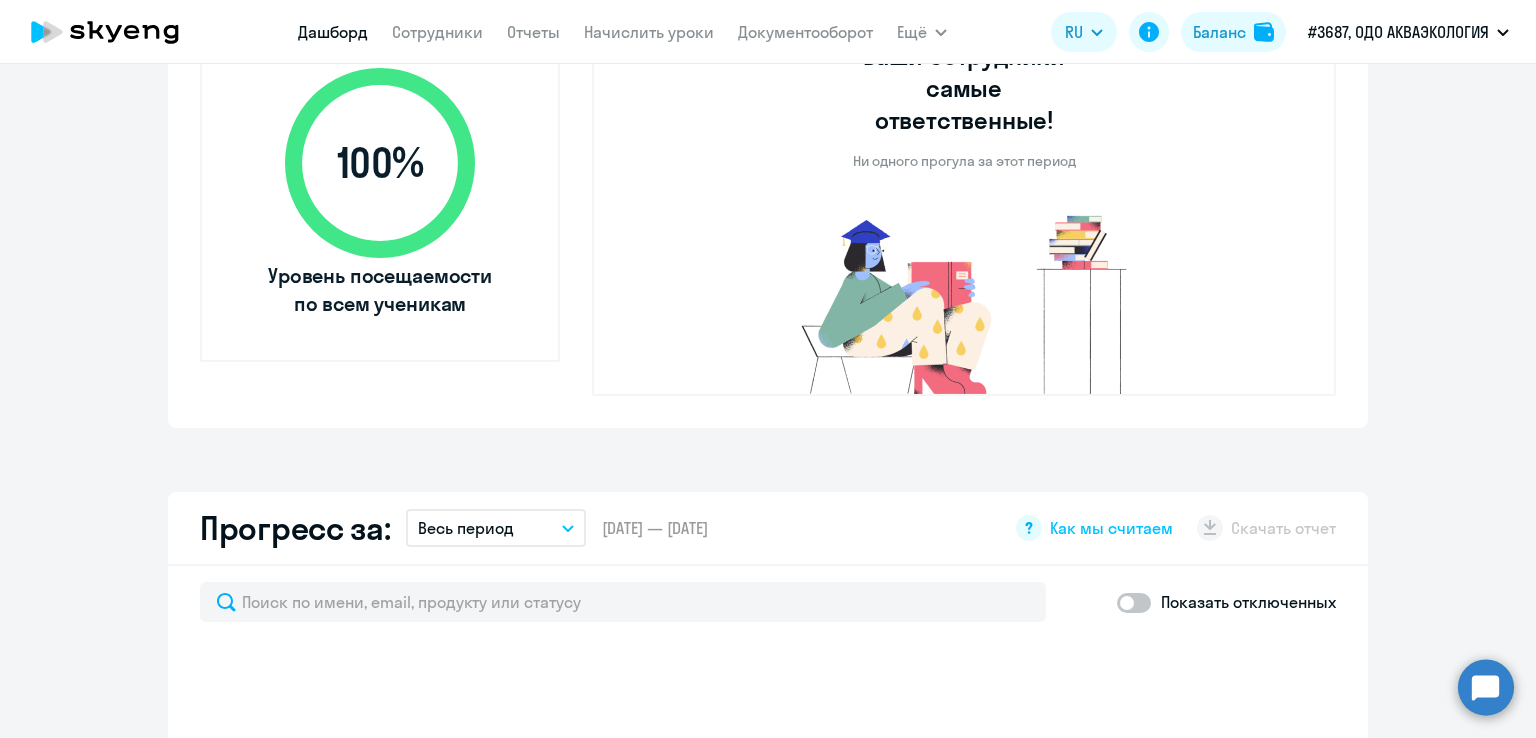 scroll, scrollTop: 600, scrollLeft: 0, axis: vertical 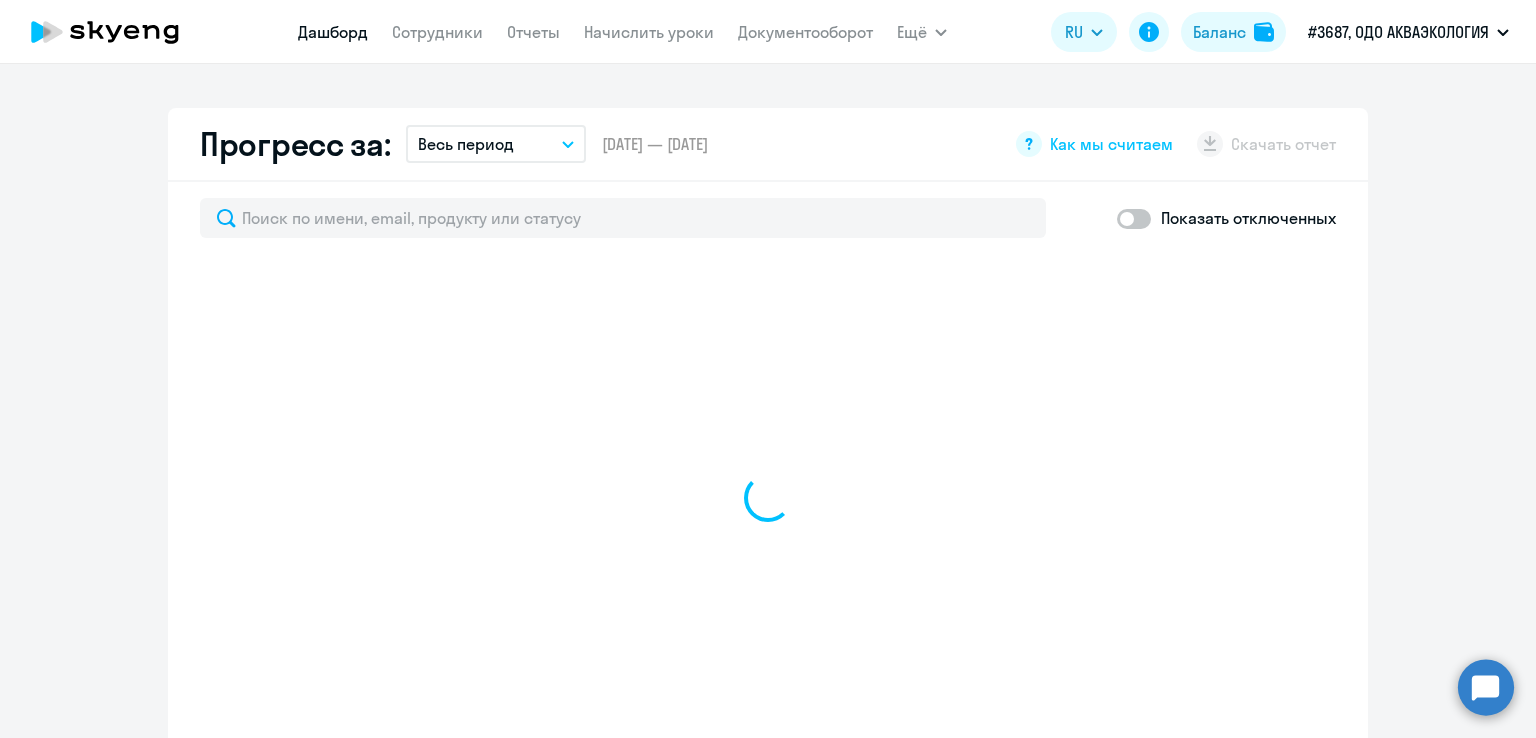 select on "30" 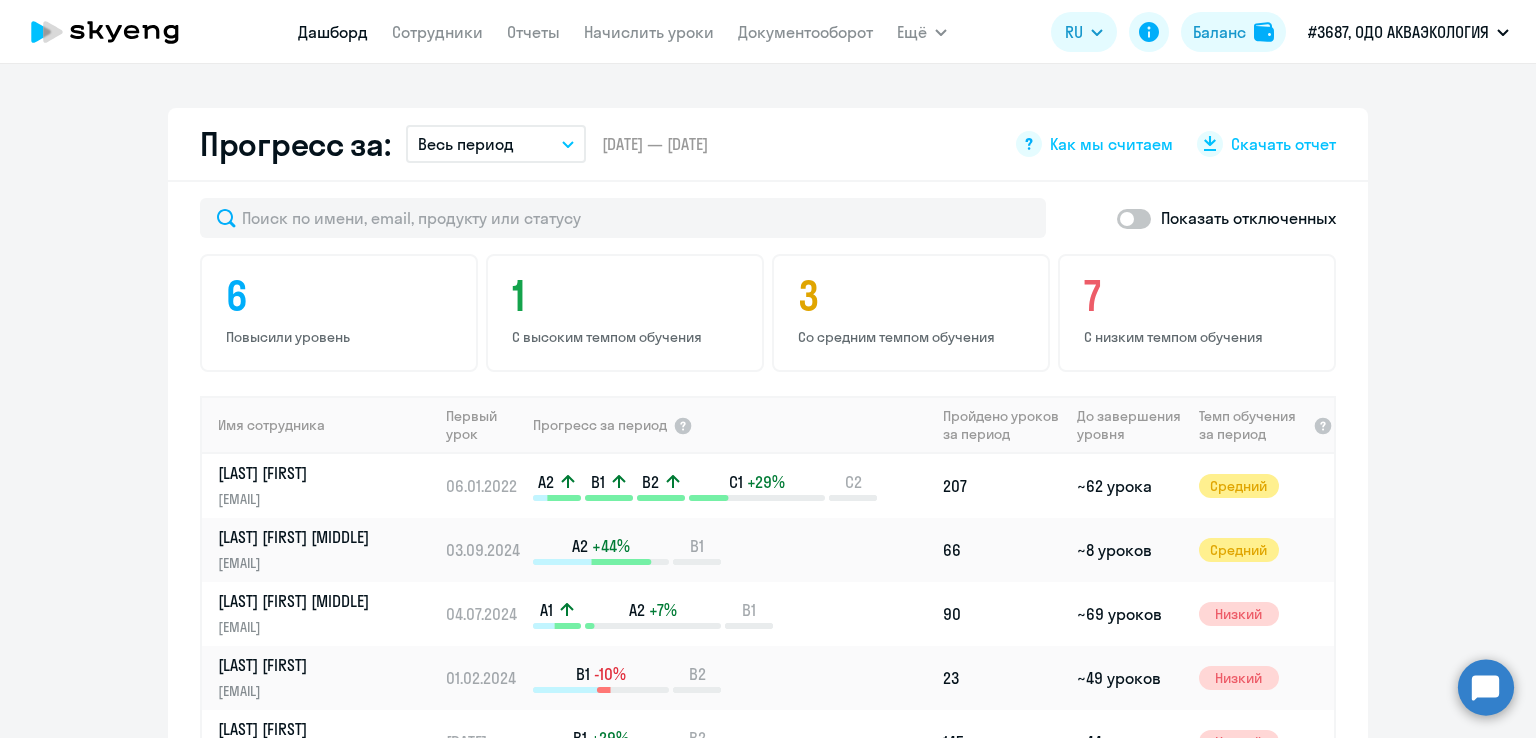 scroll, scrollTop: 1300, scrollLeft: 0, axis: vertical 